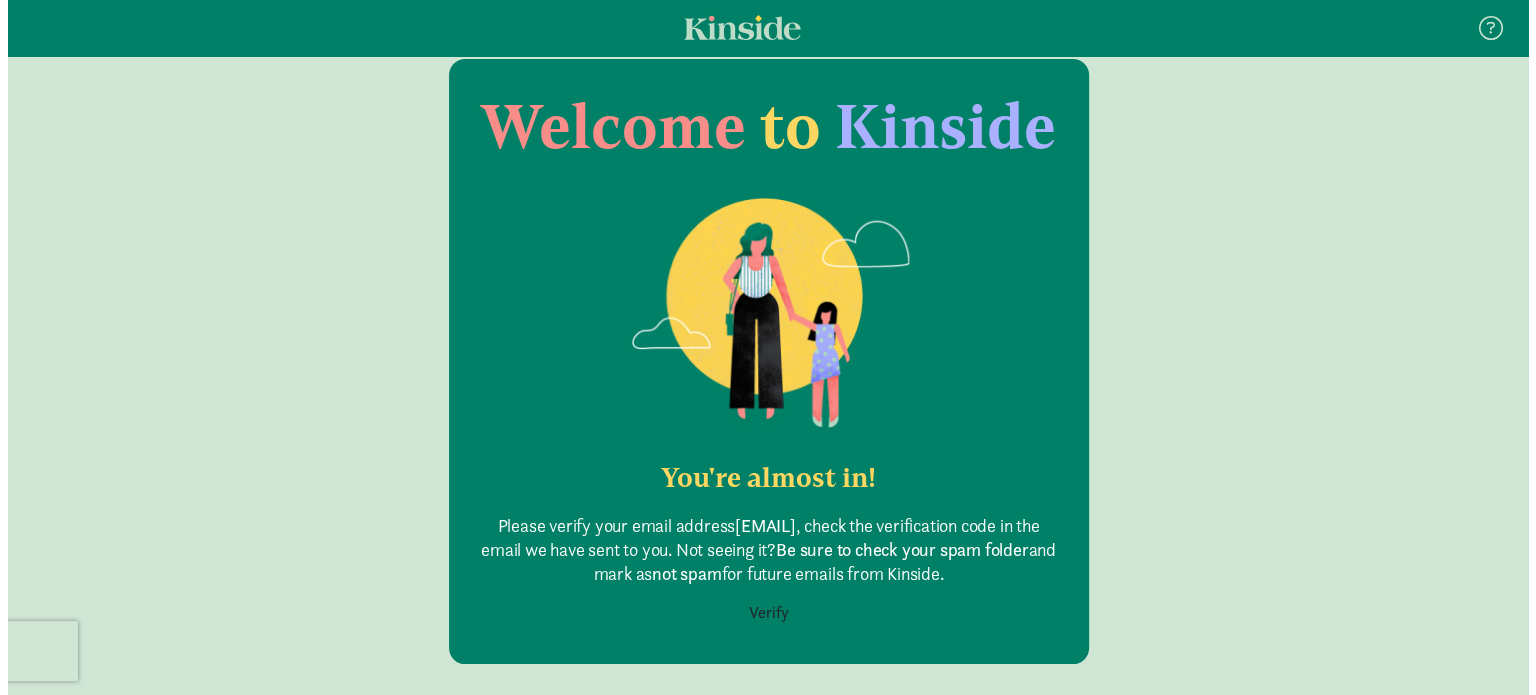 scroll, scrollTop: 40, scrollLeft: 0, axis: vertical 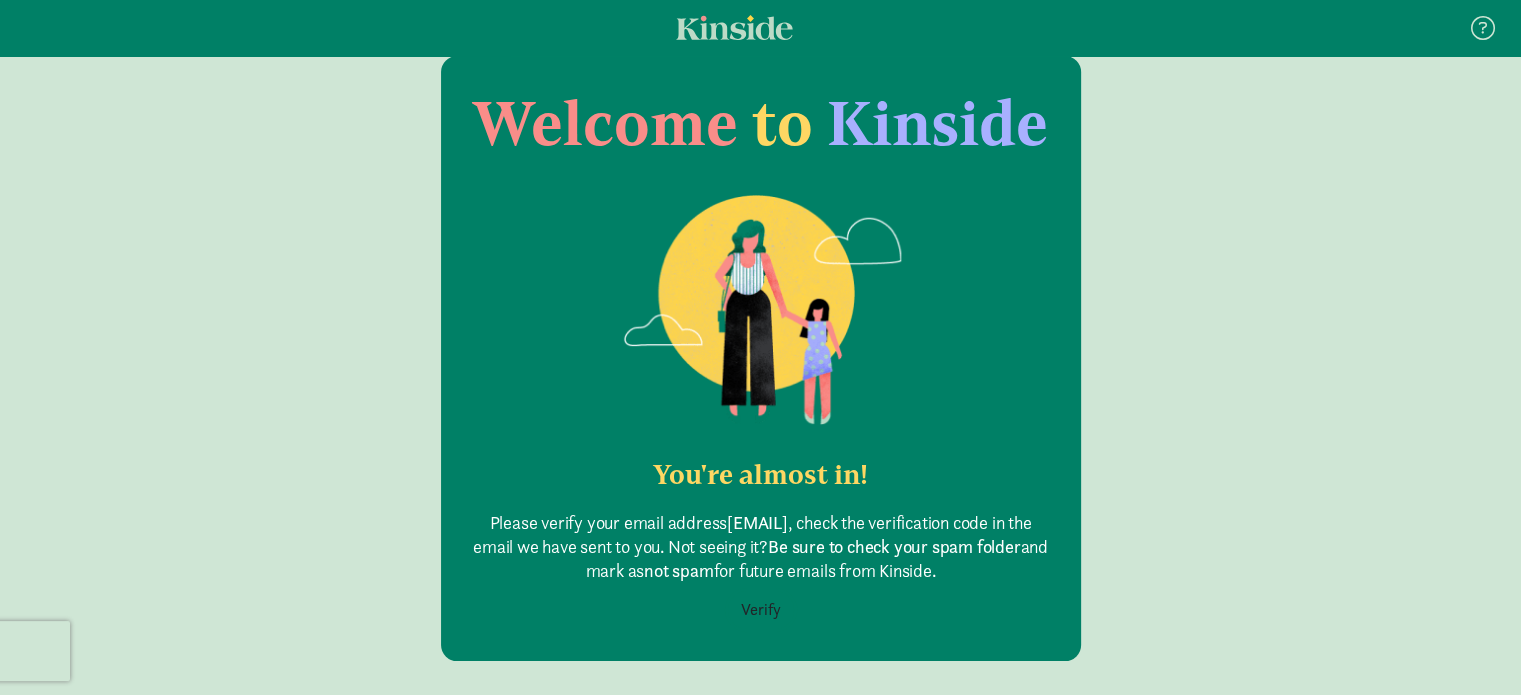 click on "Verify" at bounding box center (761, 610) 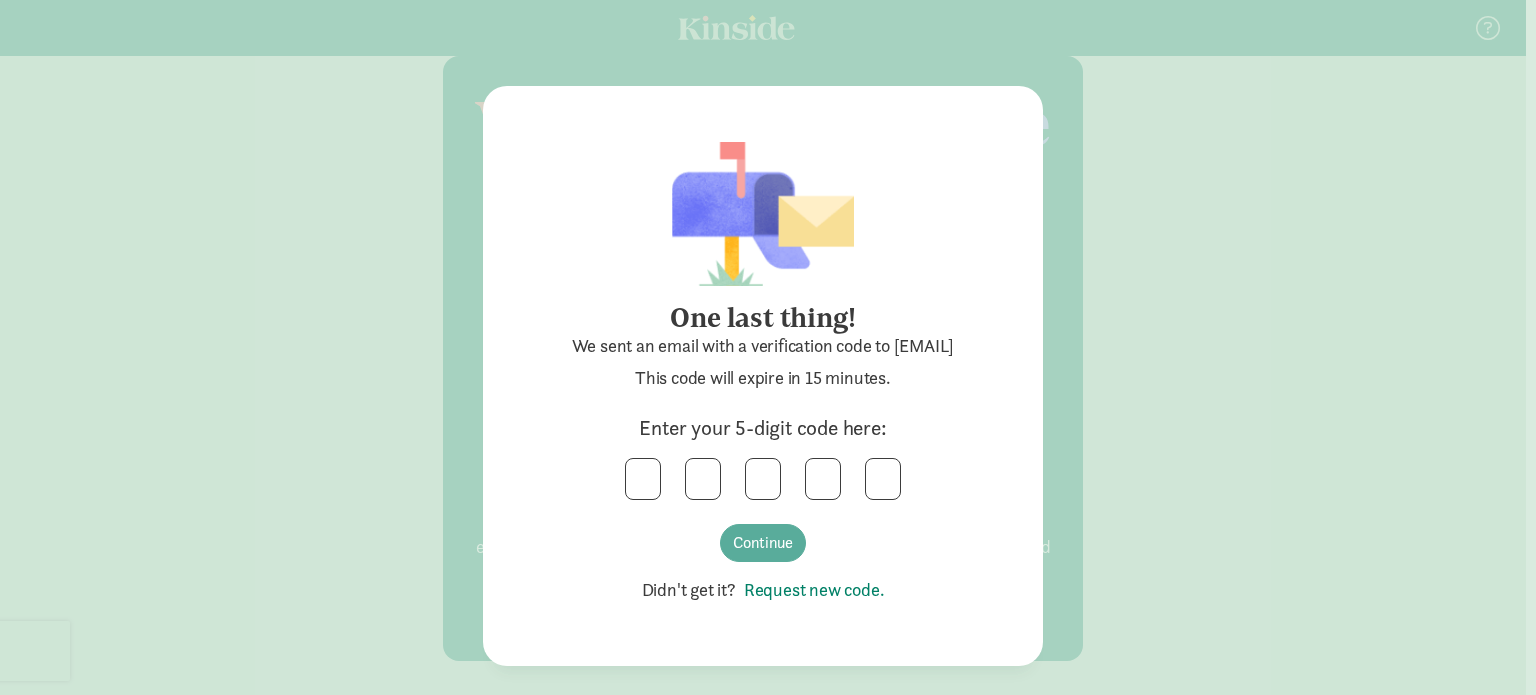 click on "Request new code." at bounding box center [810, 589] 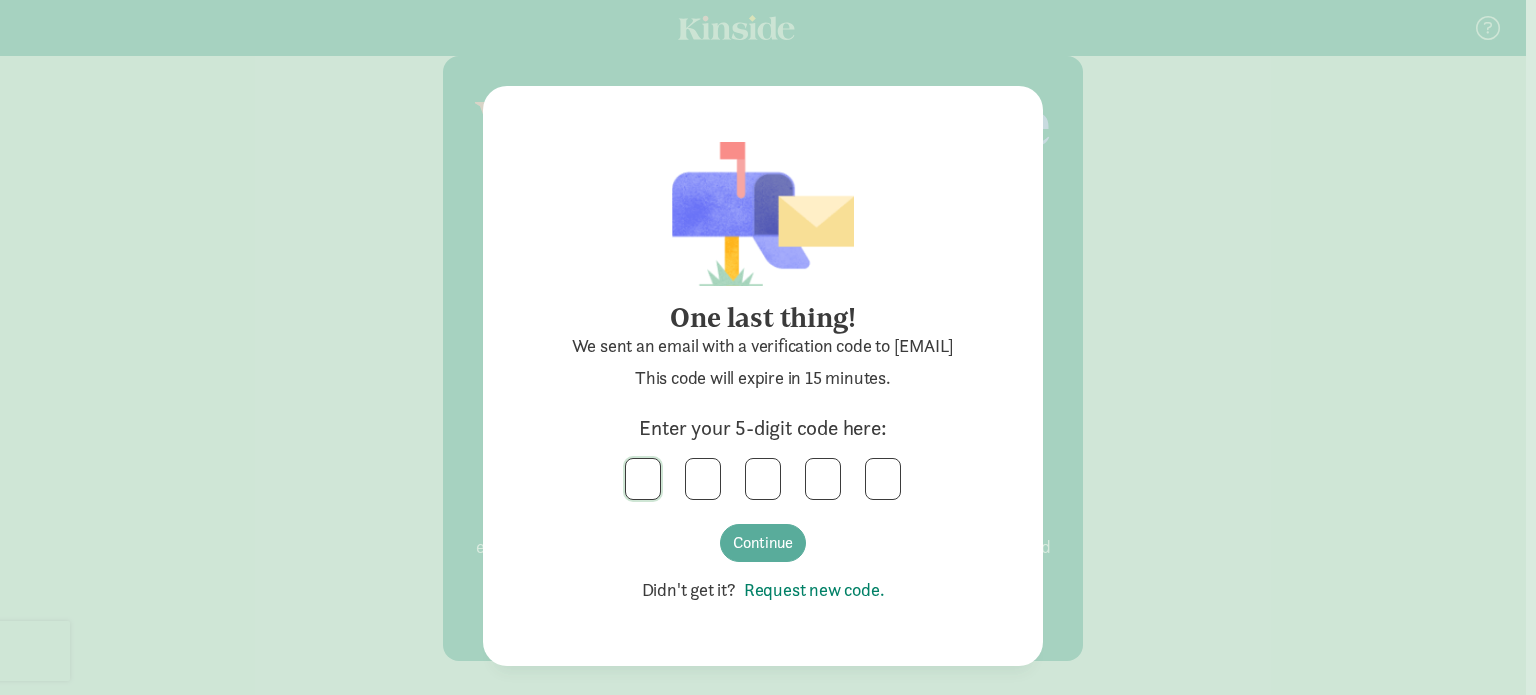 click 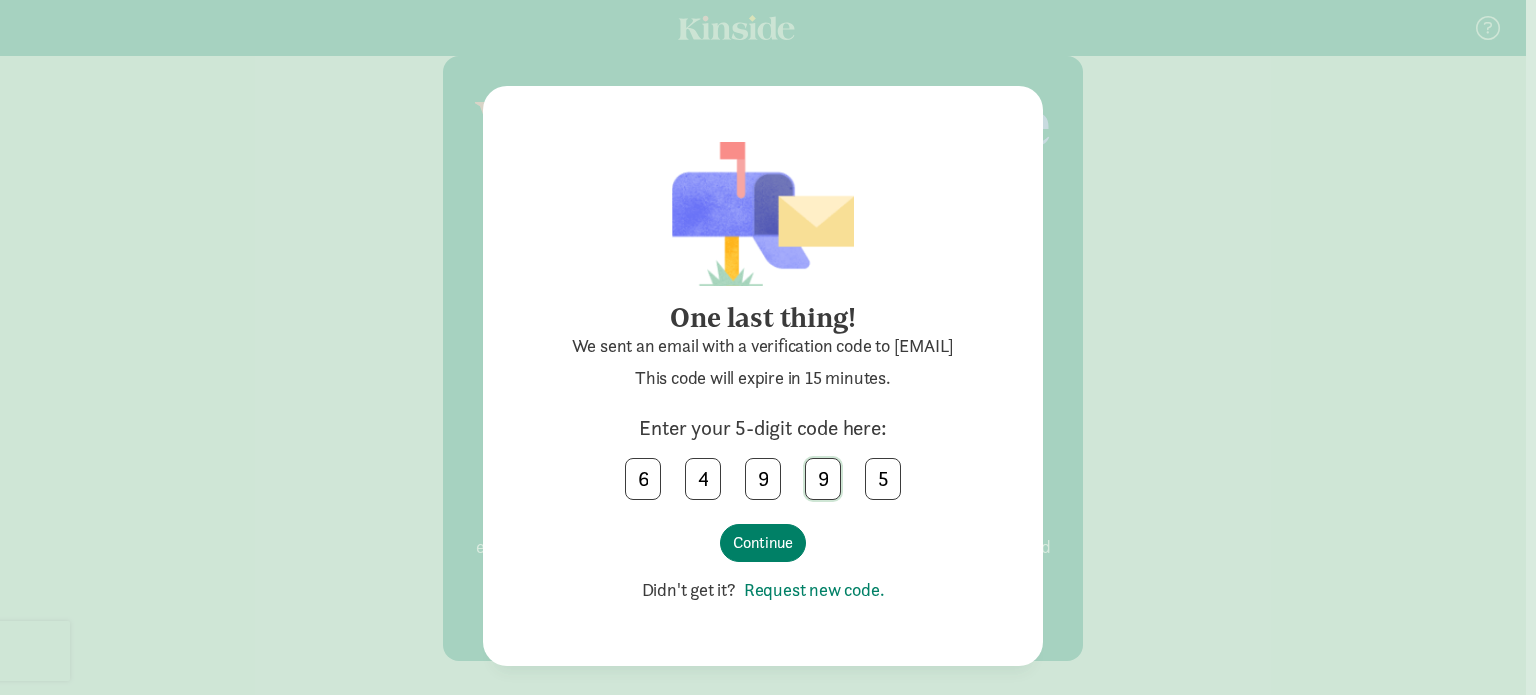 click on "9" 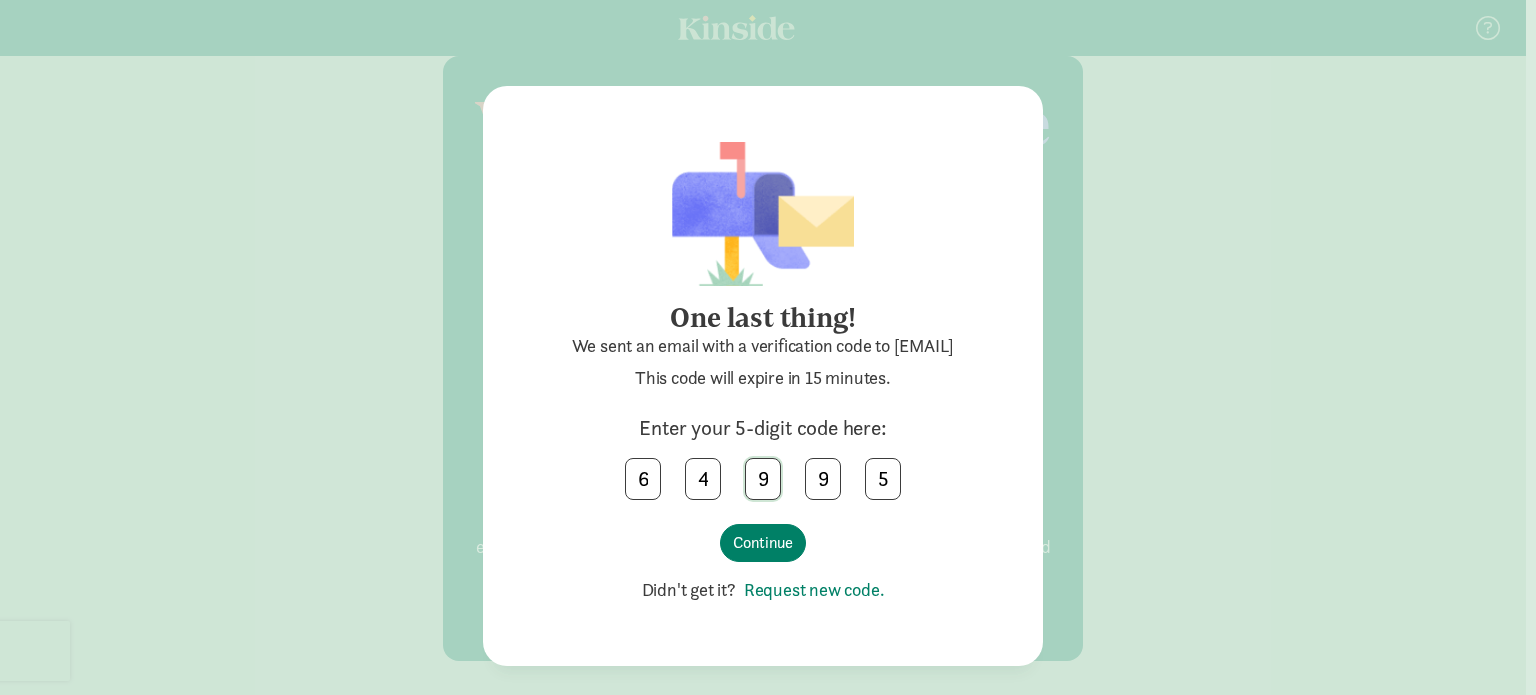 scroll, scrollTop: 0, scrollLeft: 1, axis: horizontal 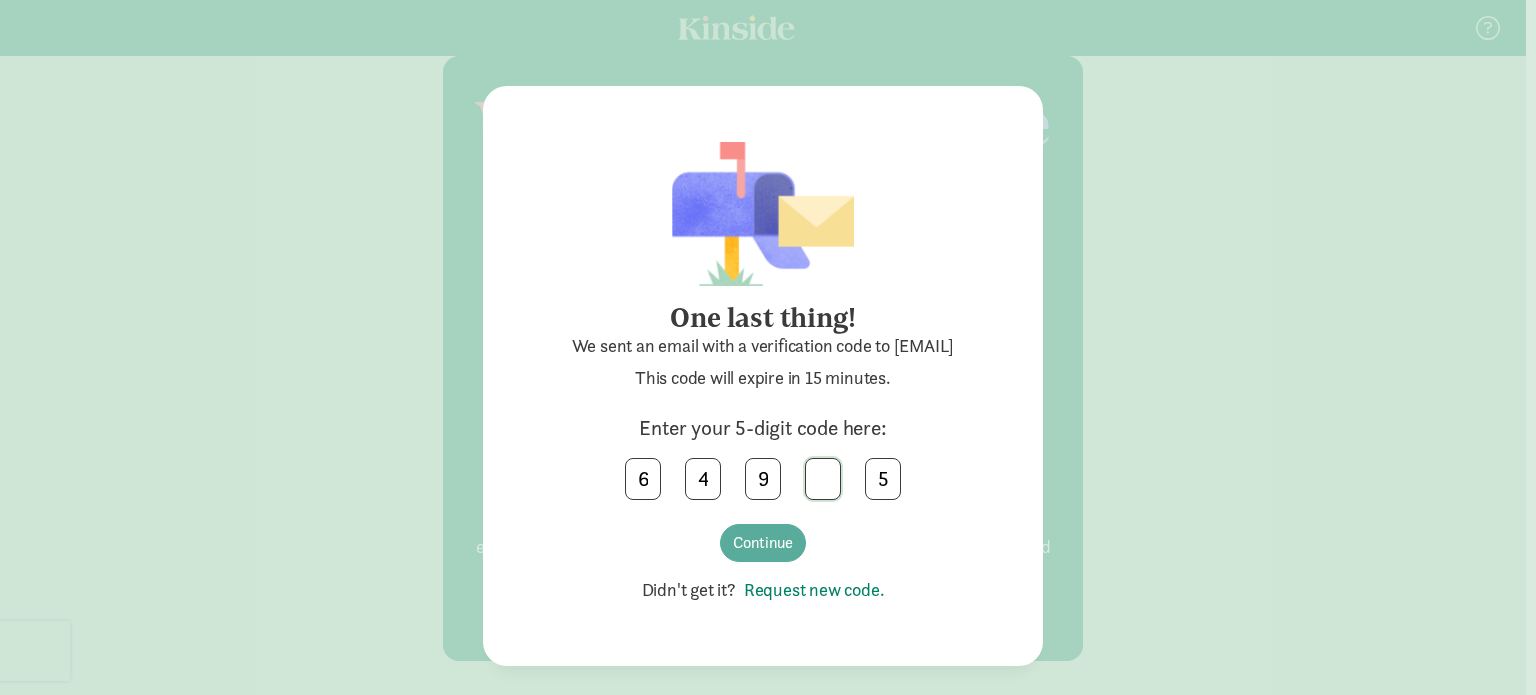 click 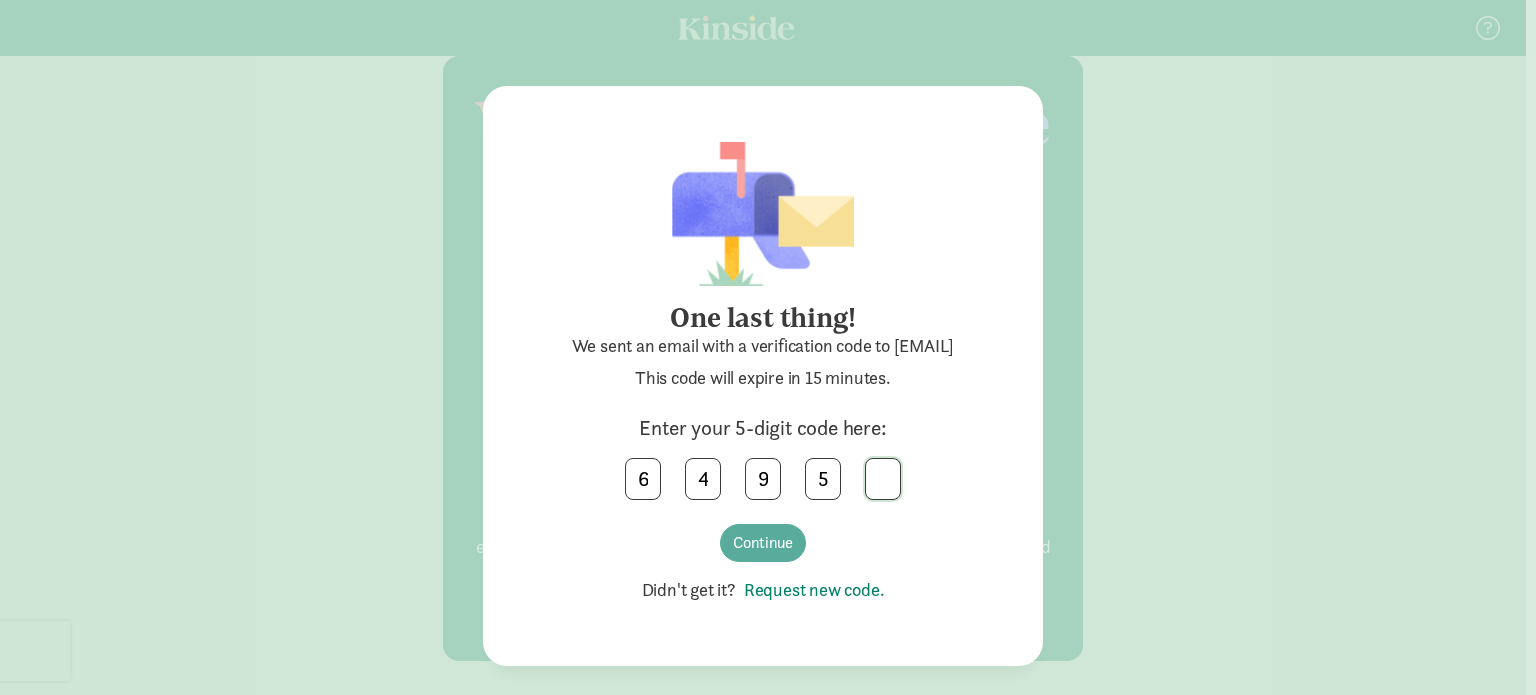click 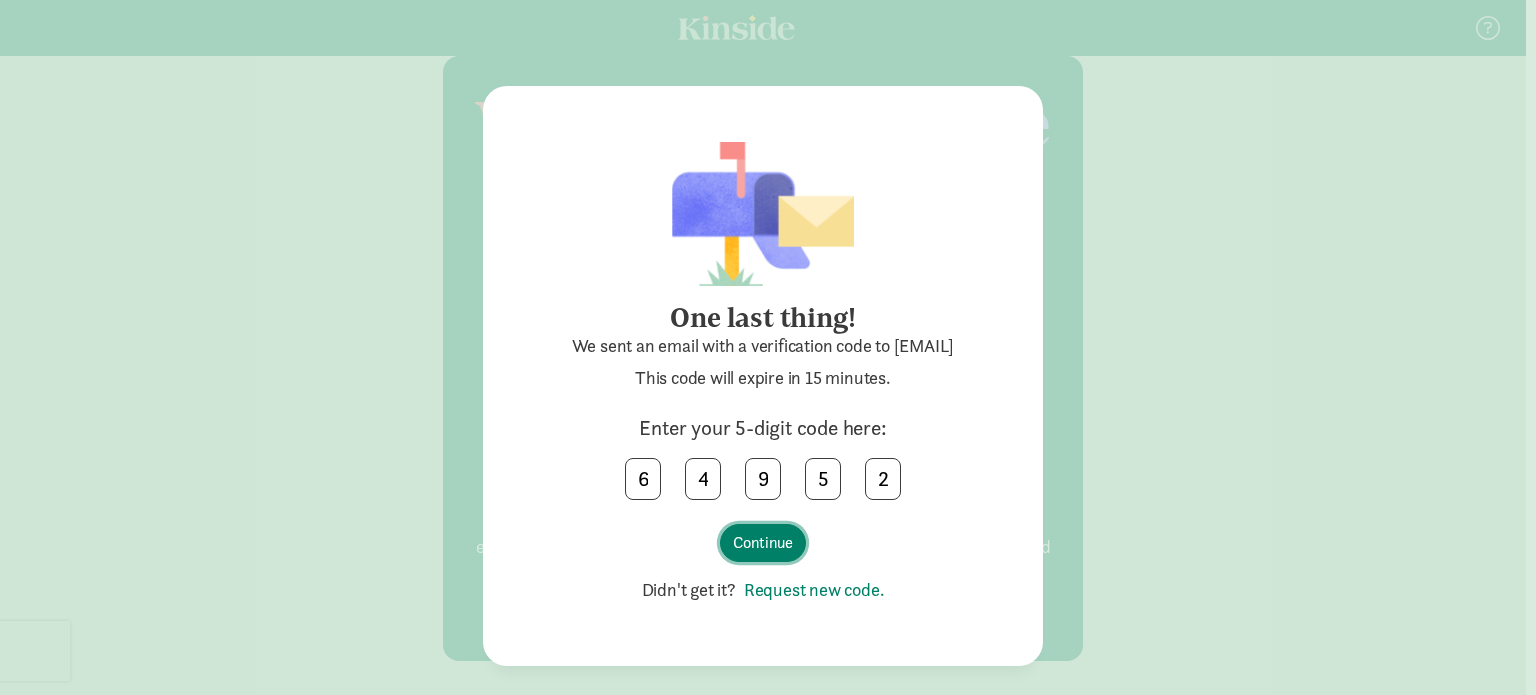 click on "Continue" at bounding box center (763, 543) 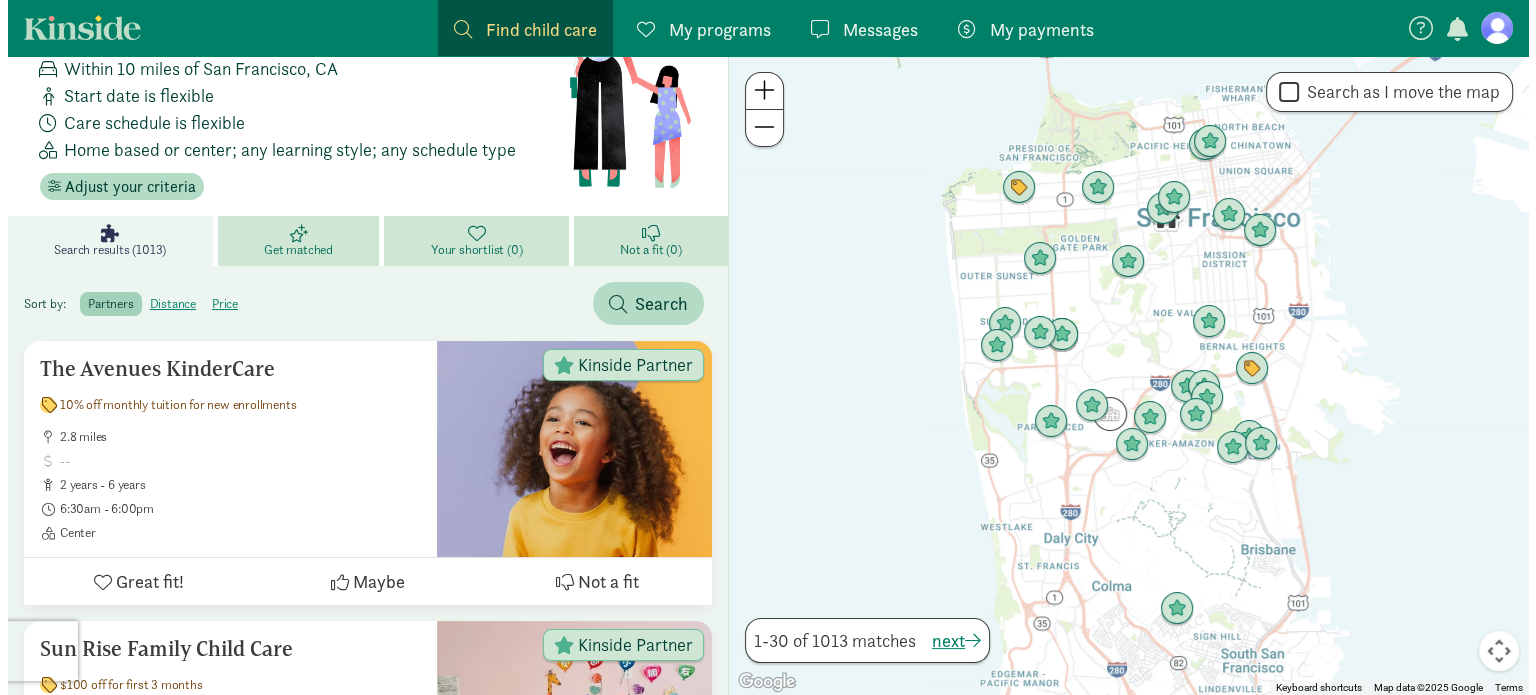 scroll, scrollTop: 0, scrollLeft: 0, axis: both 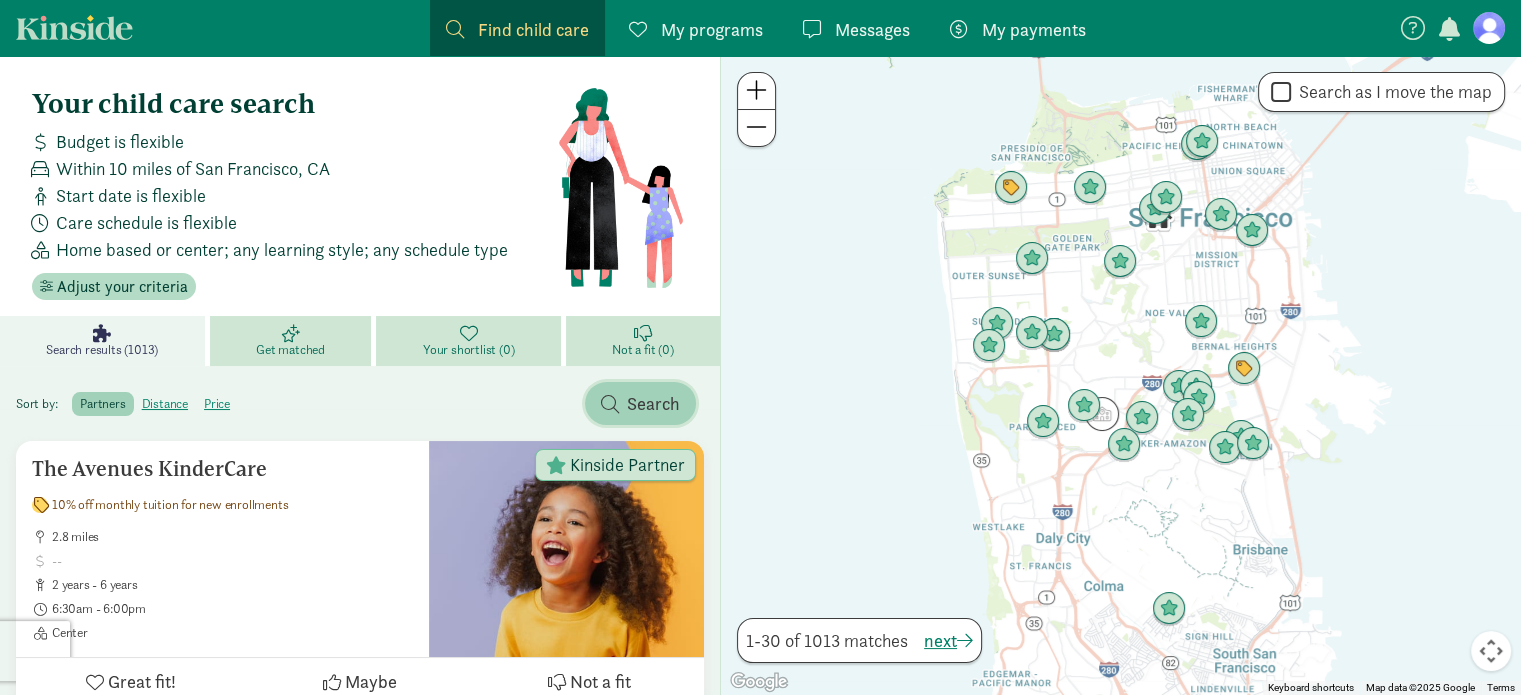 click at bounding box center [610, 404] 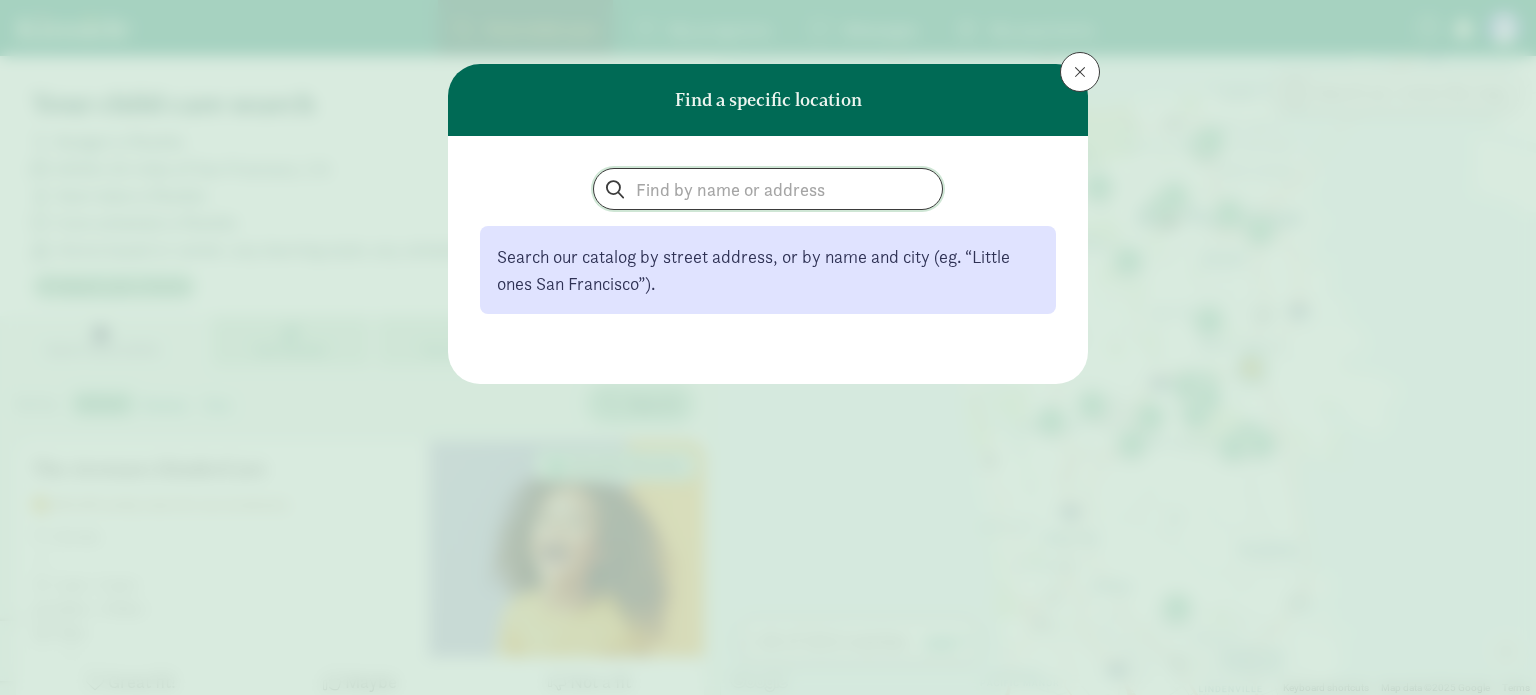 click 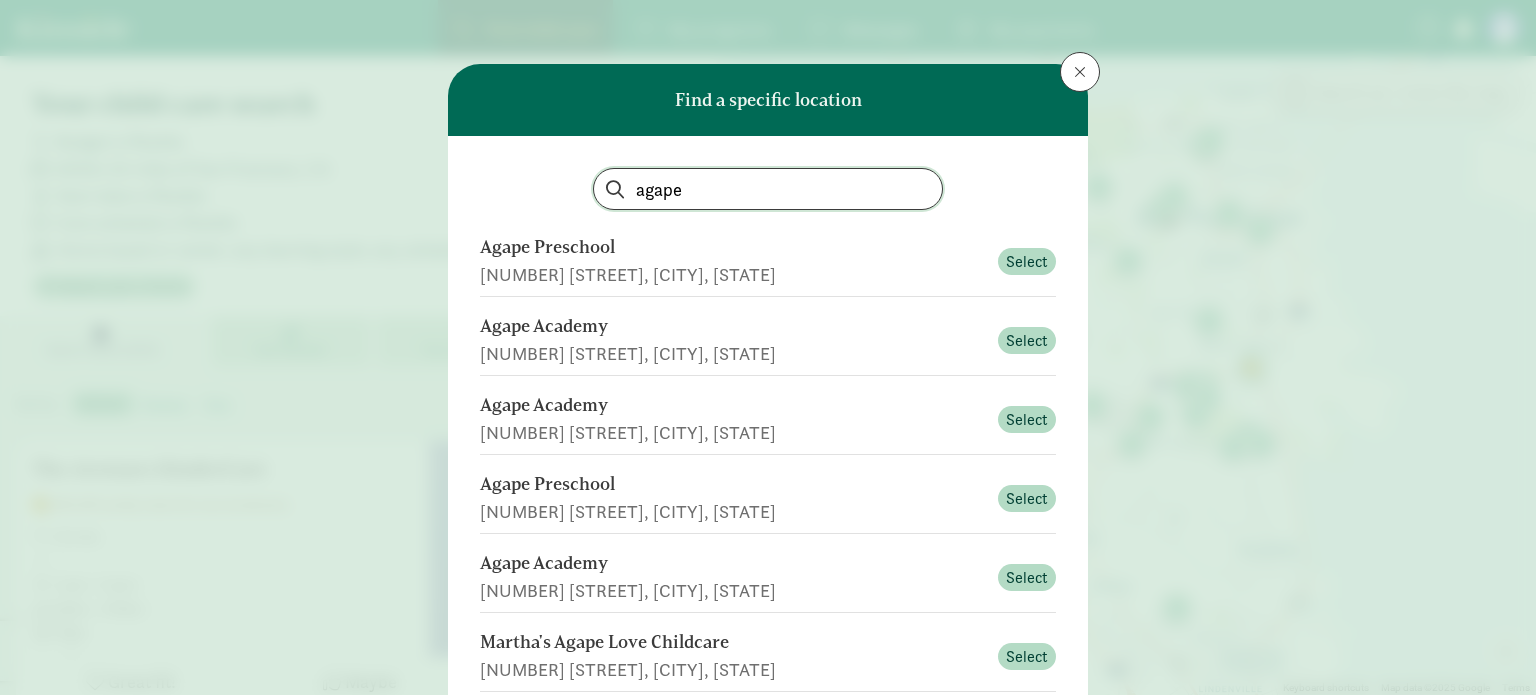 click on "agape" 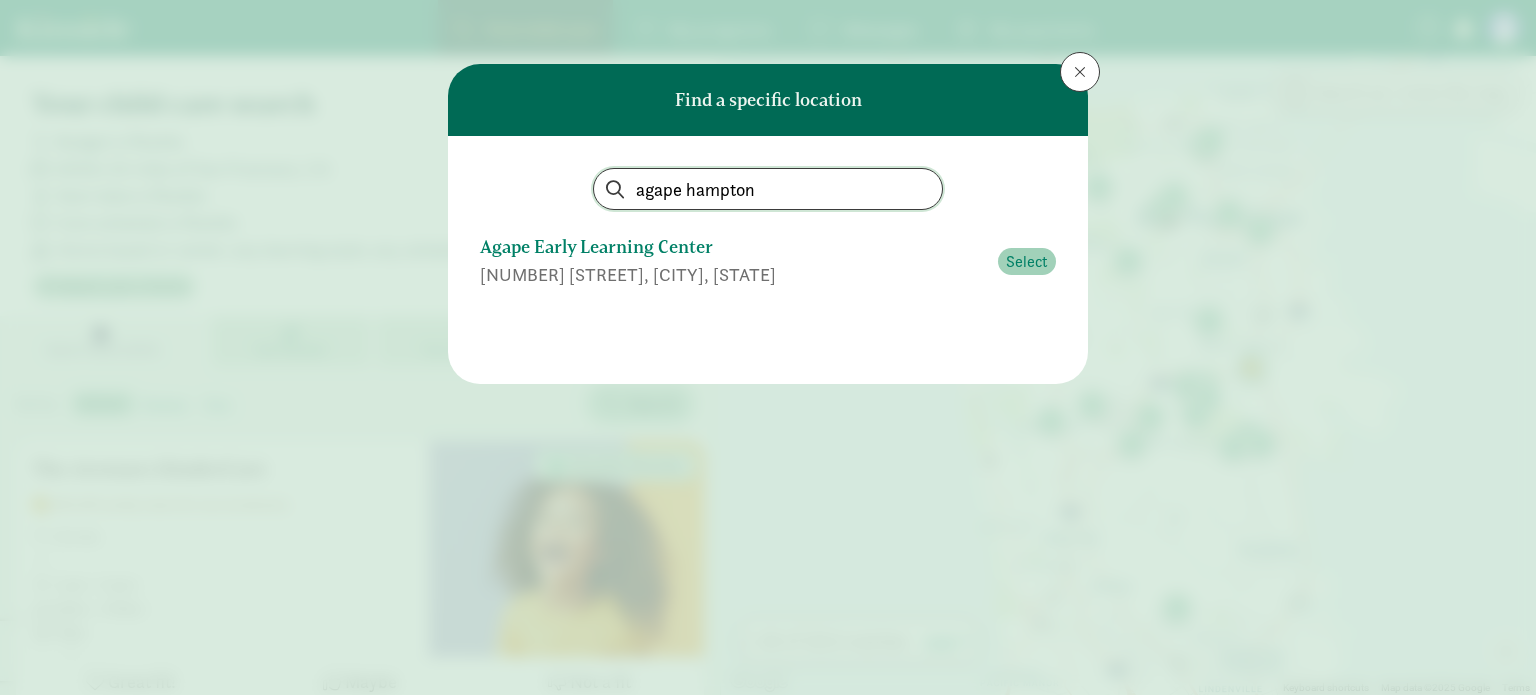 type on "agape hampton" 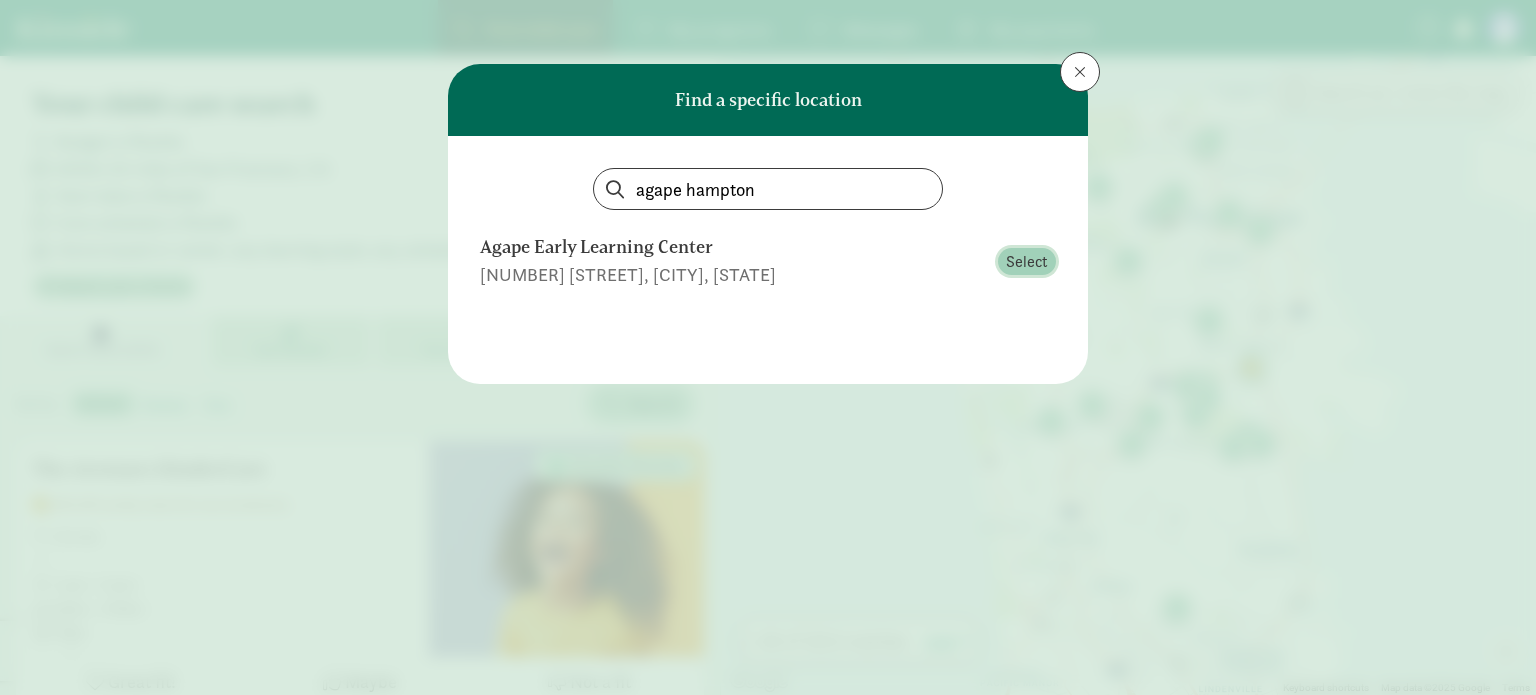 click on "Select" at bounding box center (1027, 262) 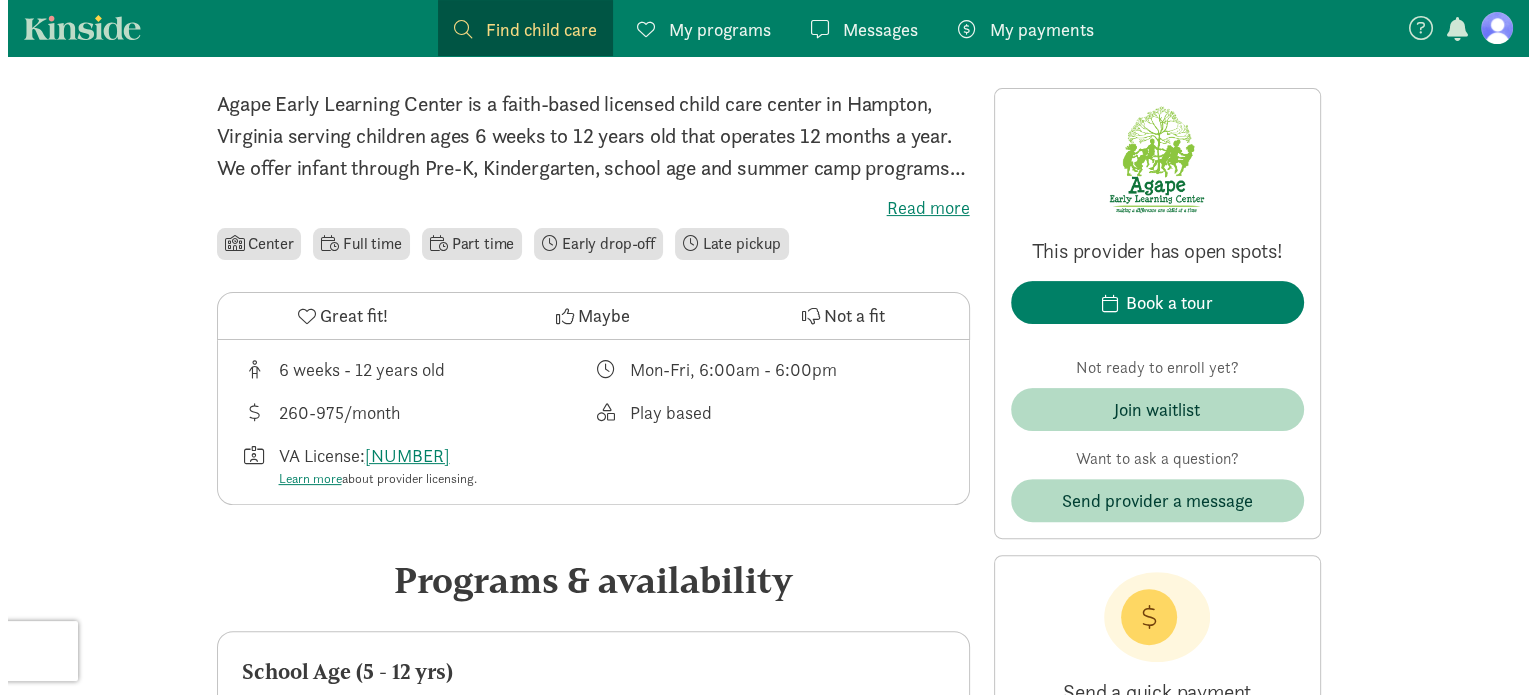 scroll, scrollTop: 500, scrollLeft: 0, axis: vertical 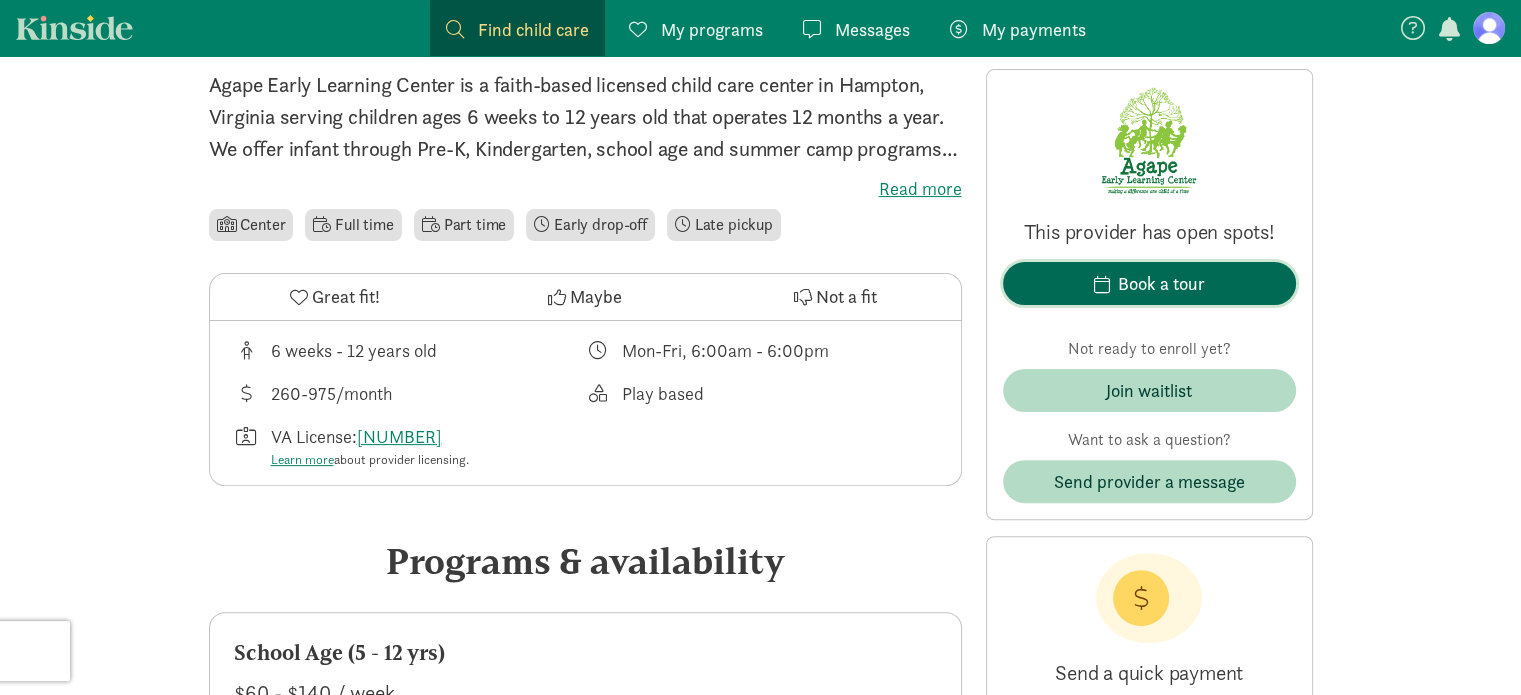 click on "Book a tour" 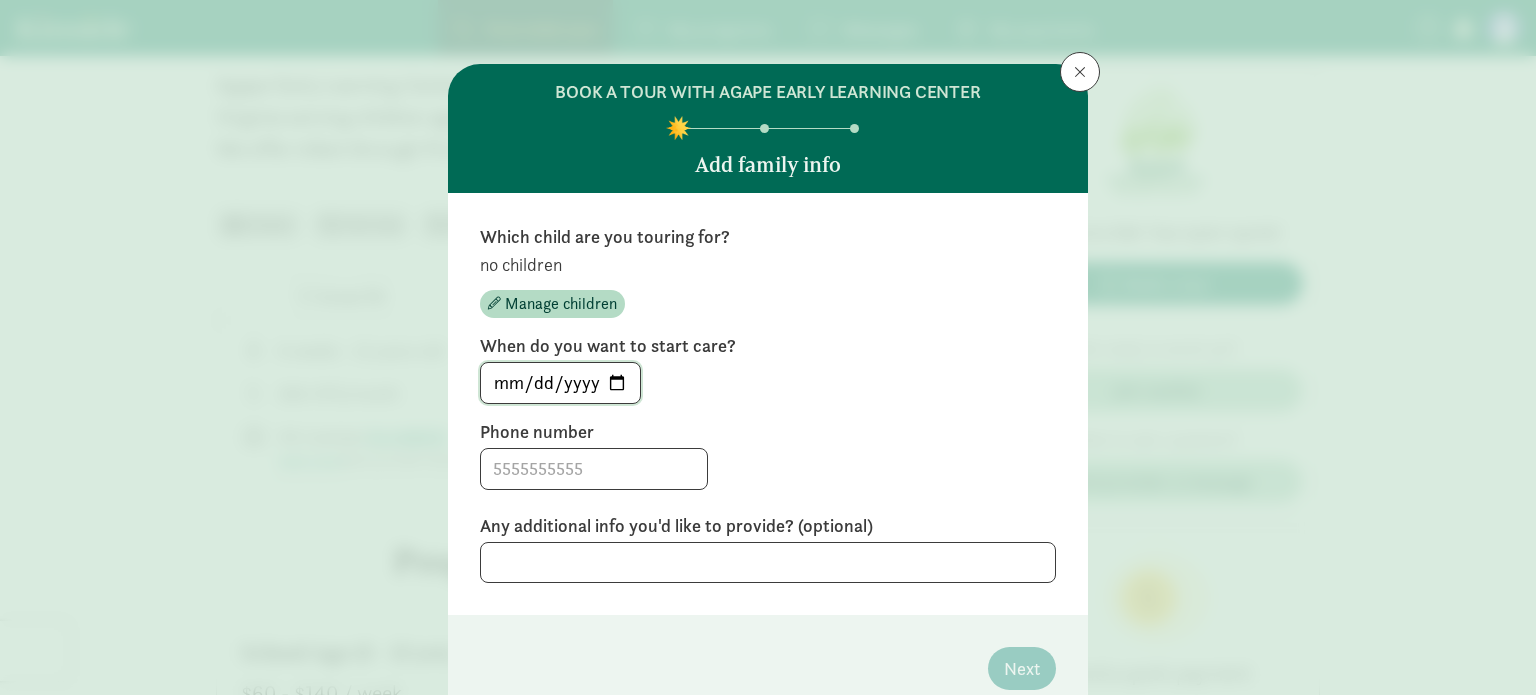 click on "[DATE]" 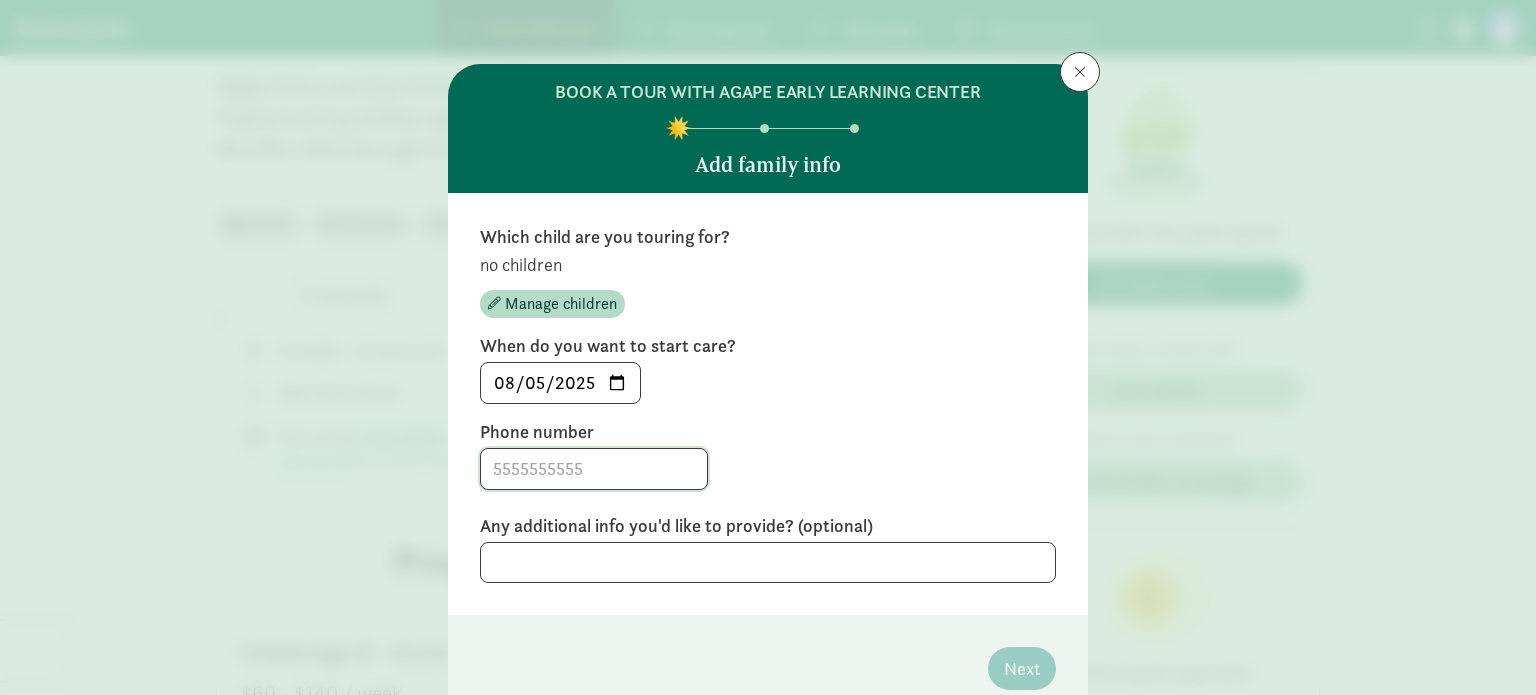 click 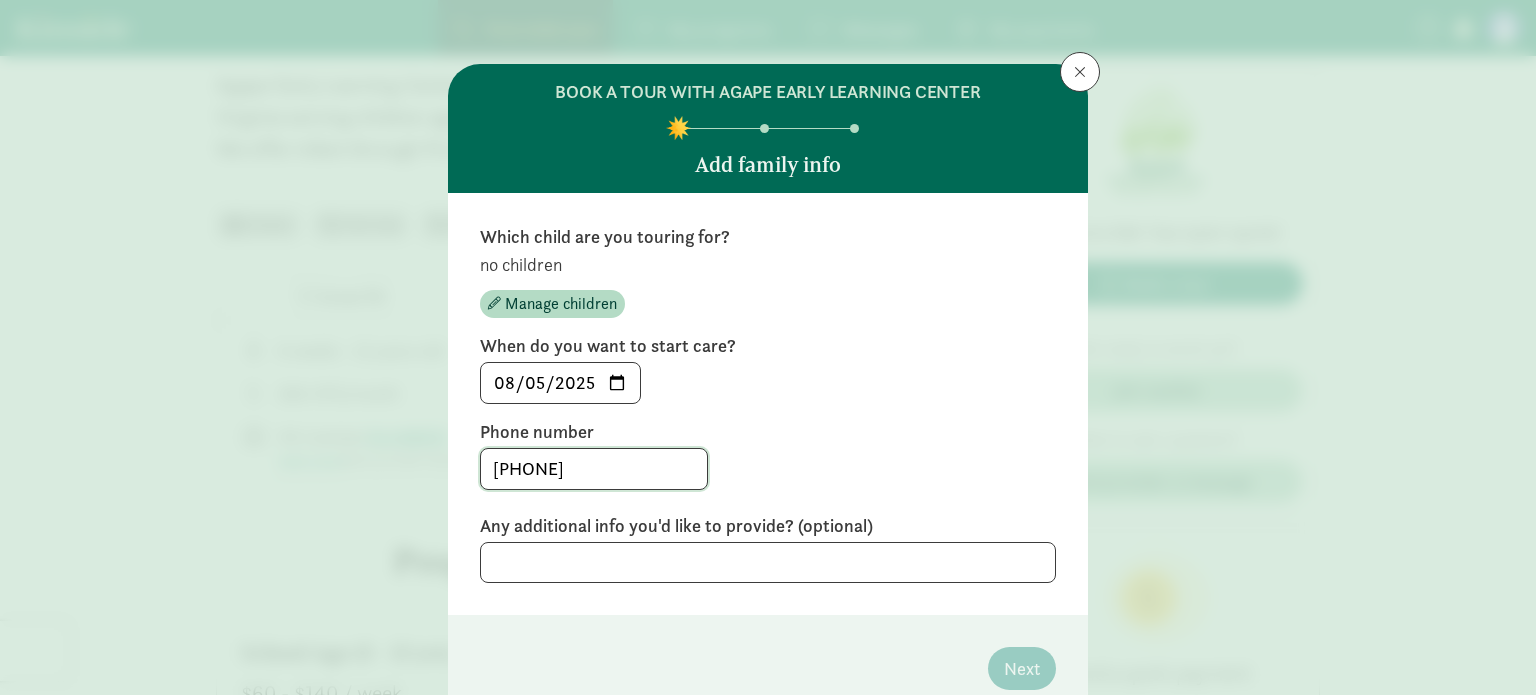 click on "[PHONE]" 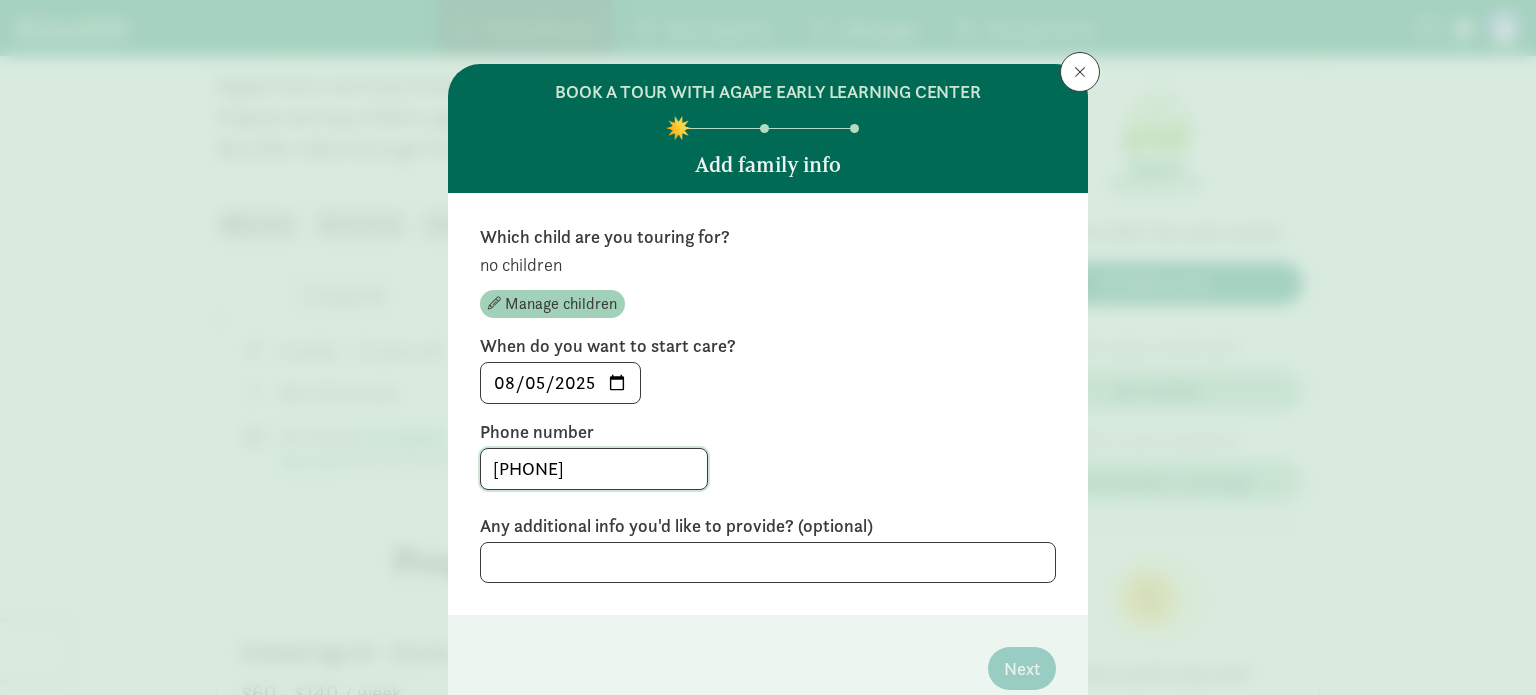 type on "[PHONE]" 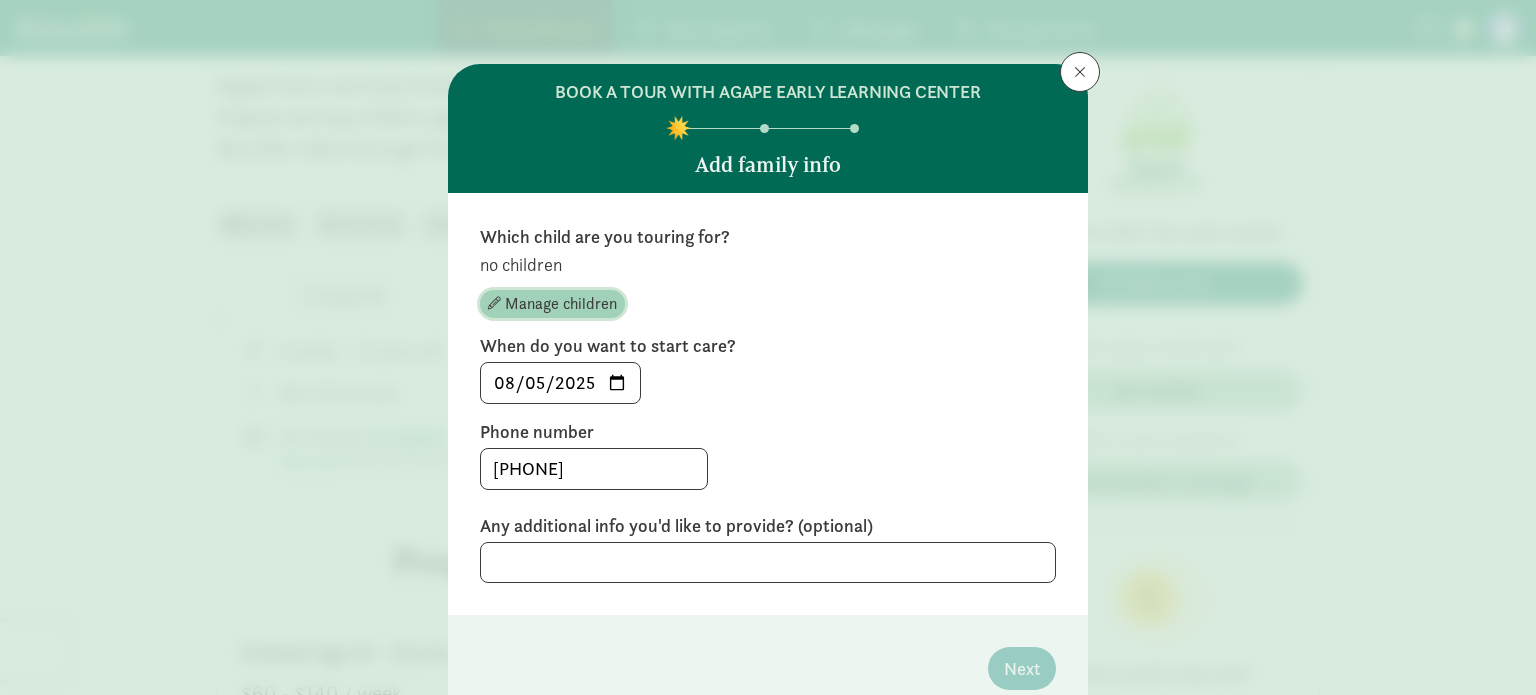 click at bounding box center (494, 303) 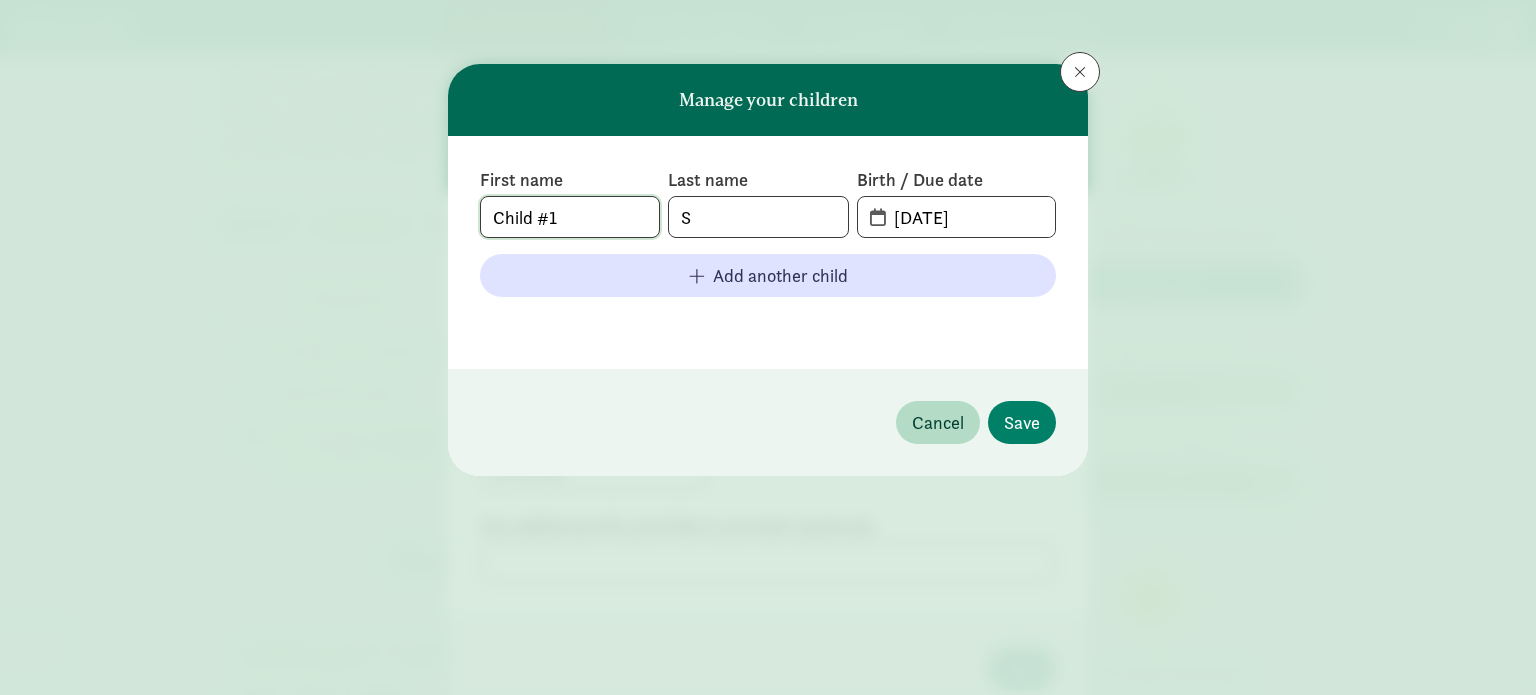 click on "Child #1" 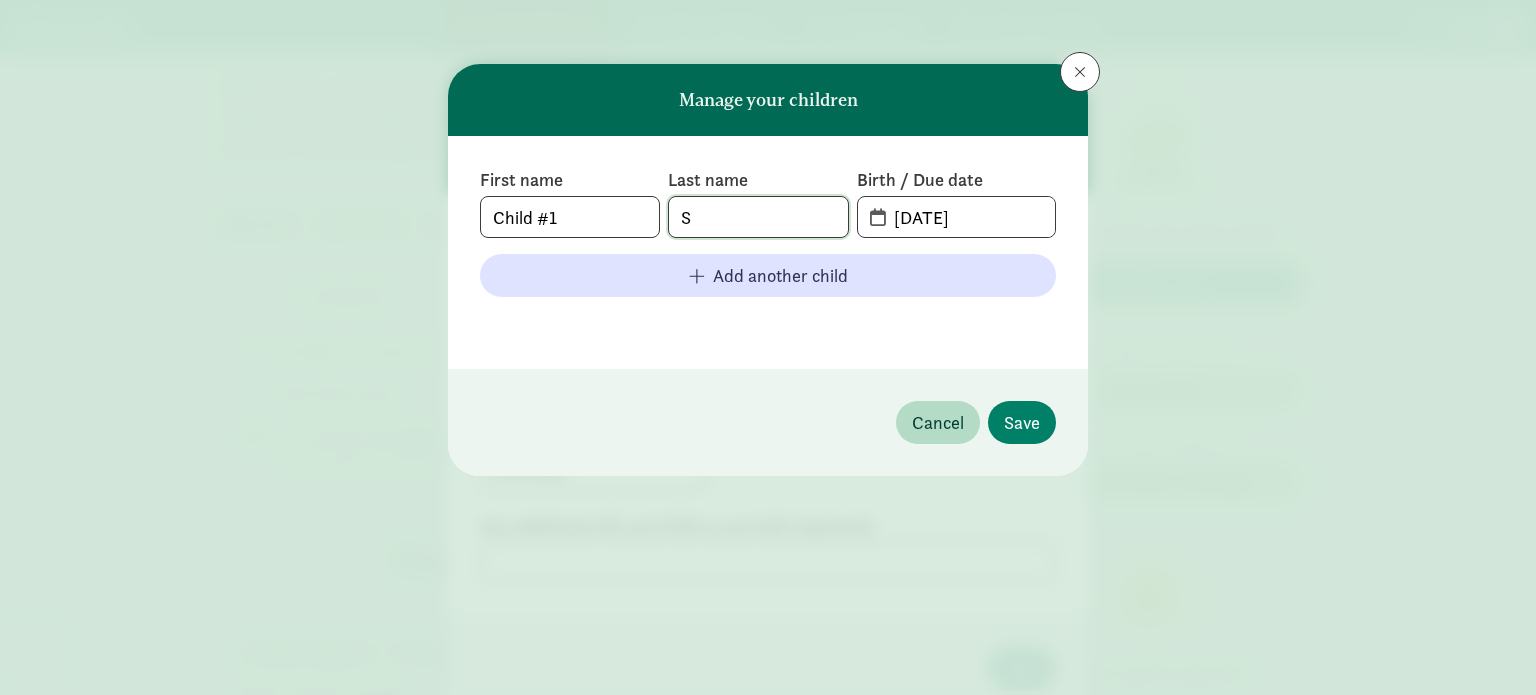 click on "S" 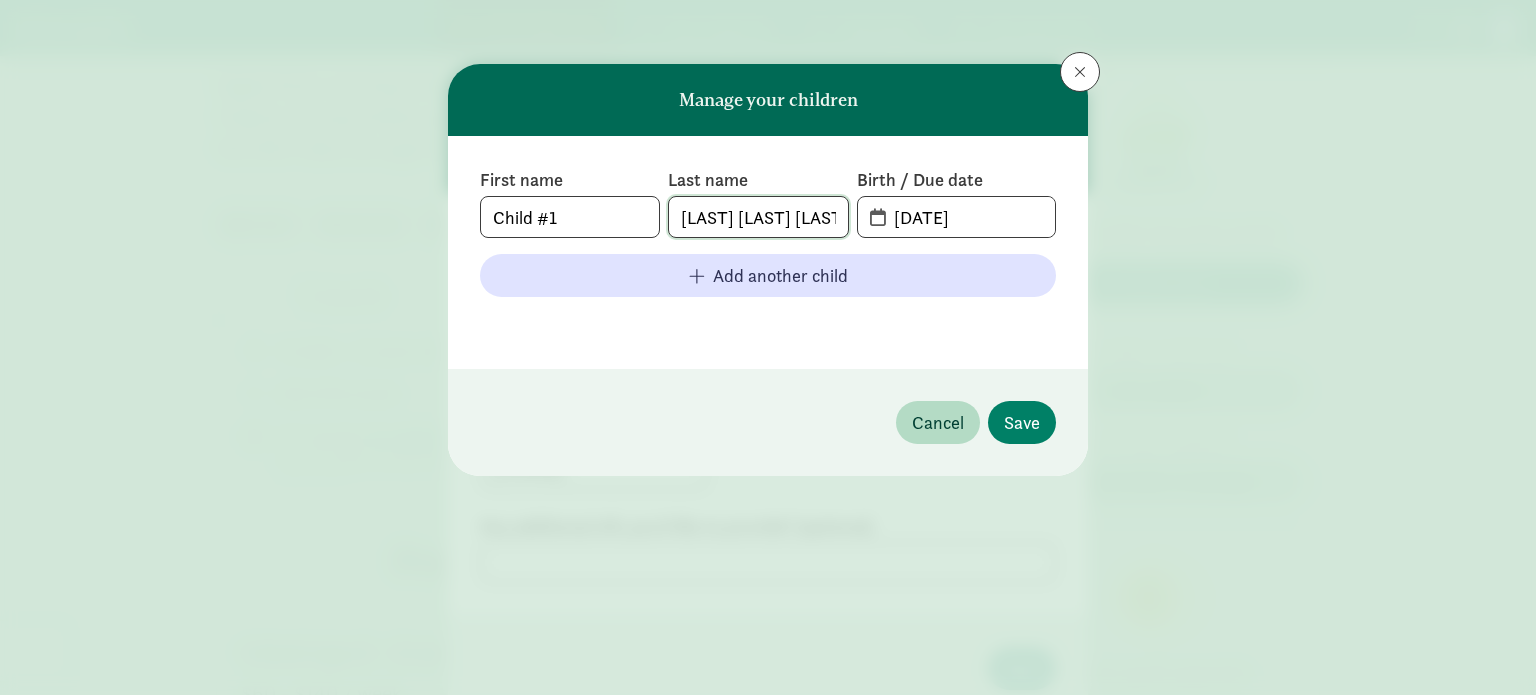 type on "[LAST] [LAST] [LAST]" 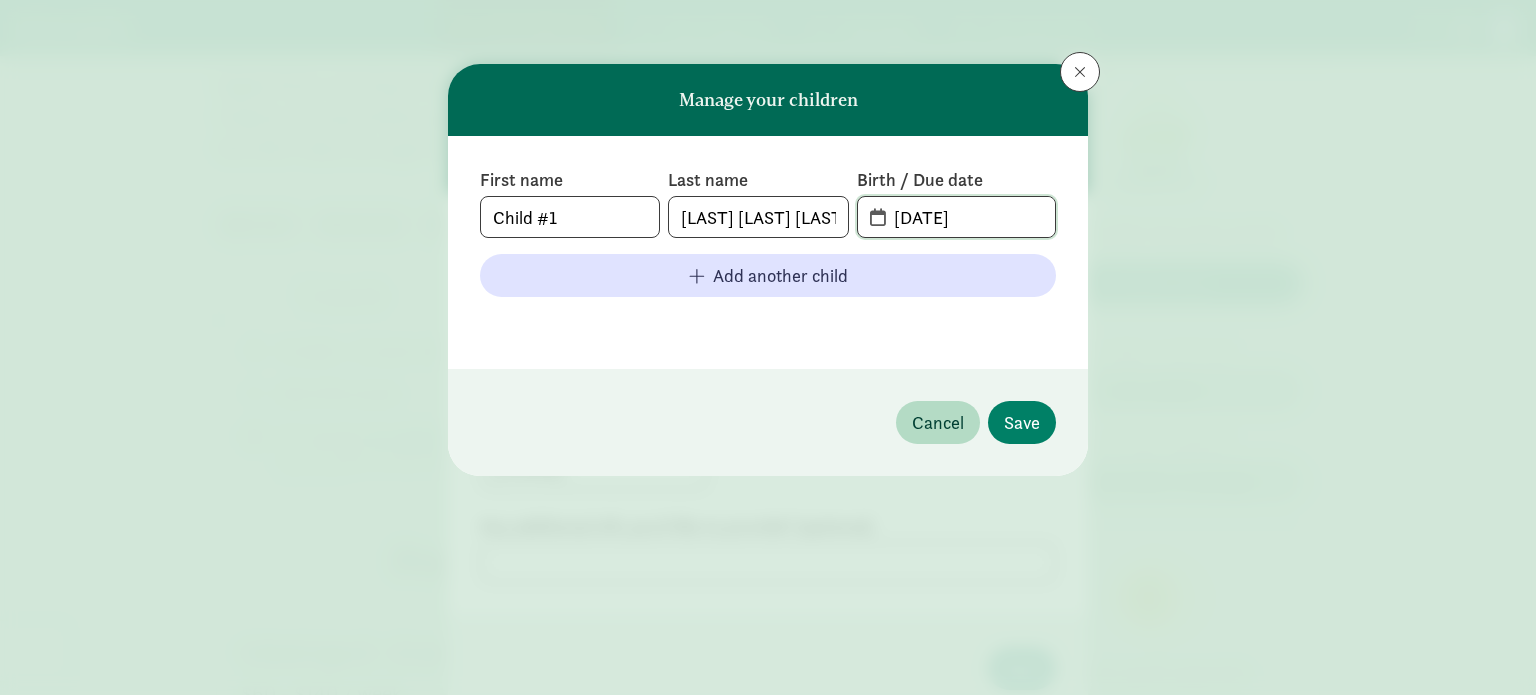 click on "[DATE]" 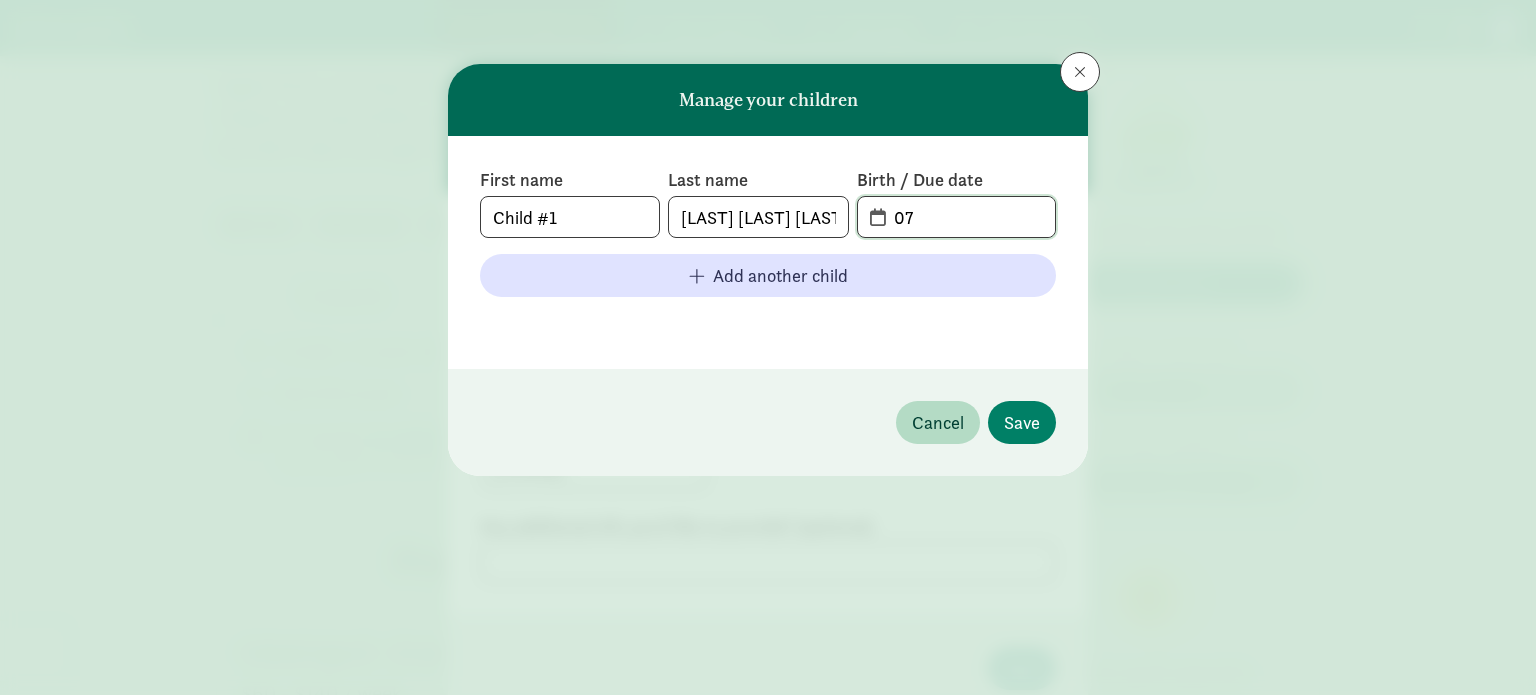 type on "07" 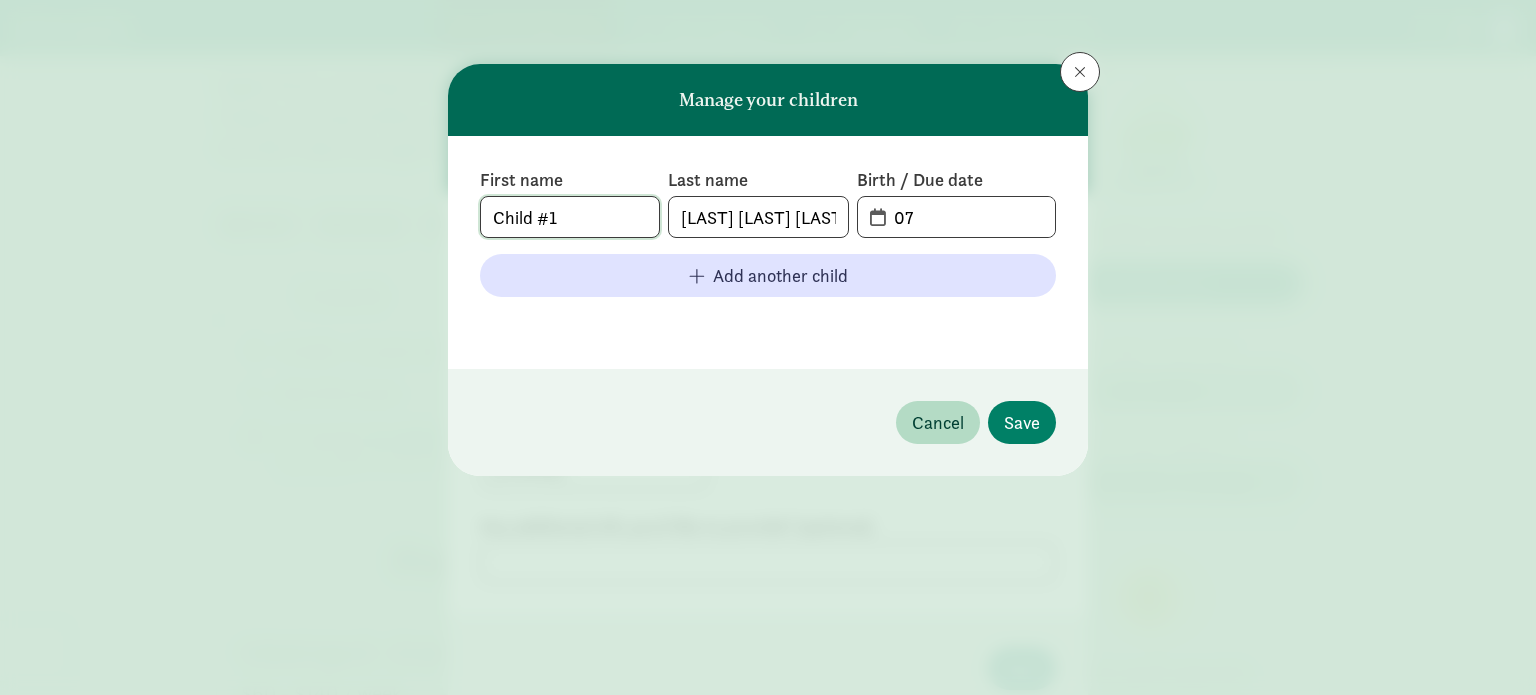 click on "Child #1" 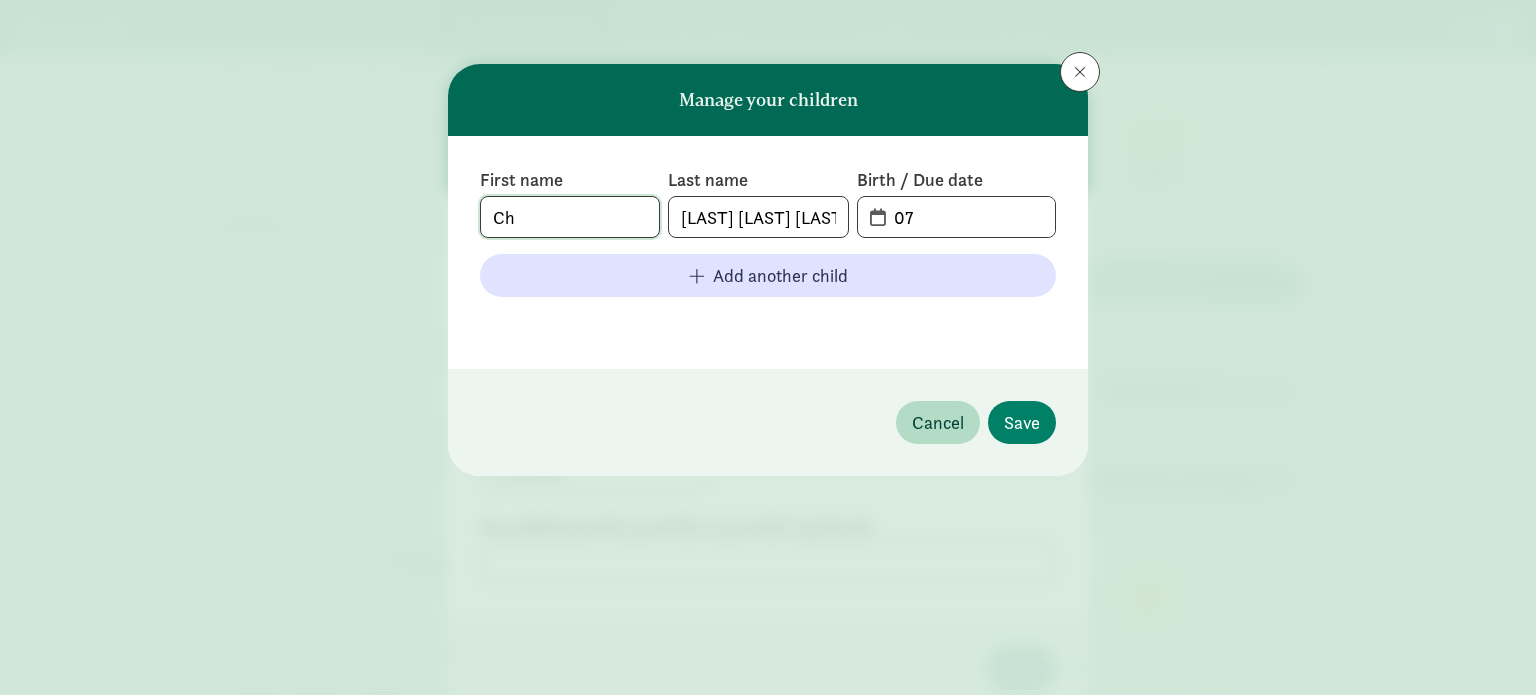 type on "C" 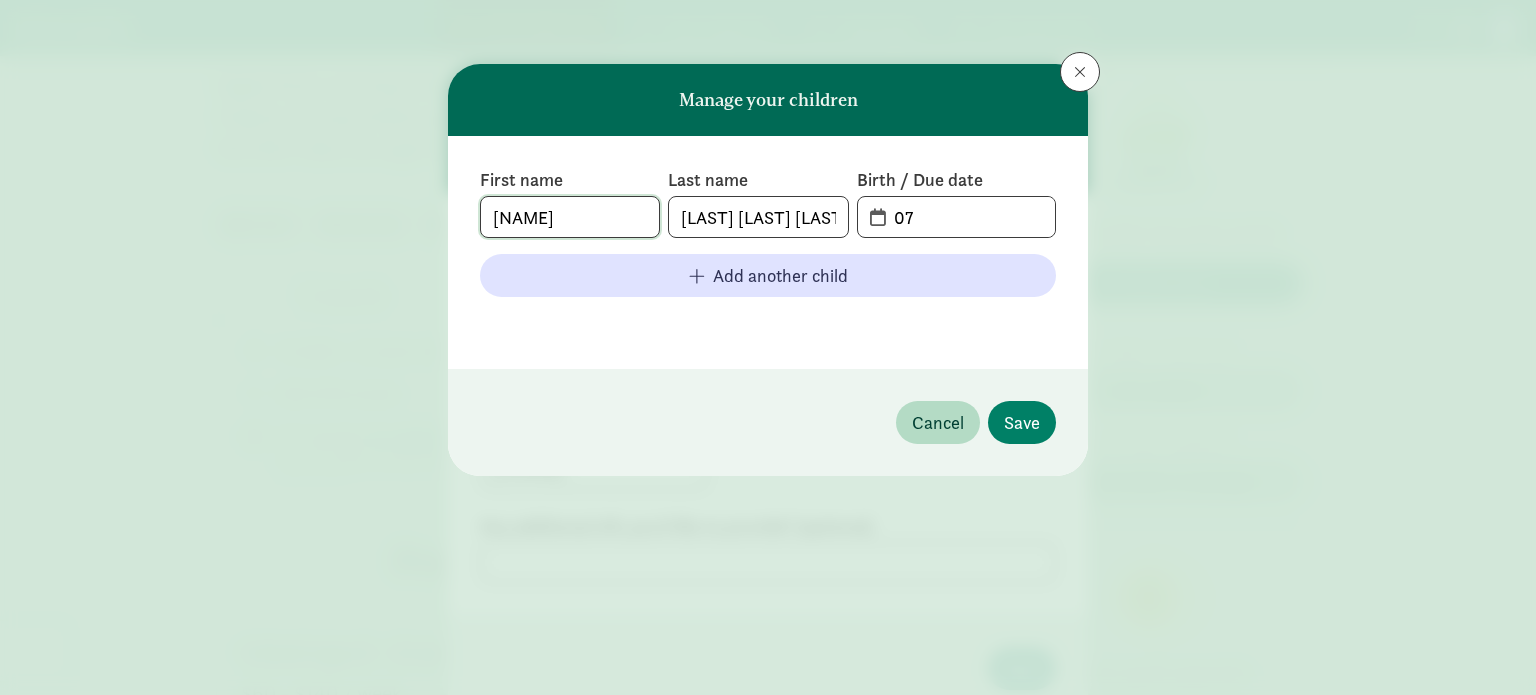 type on "[NAME]" 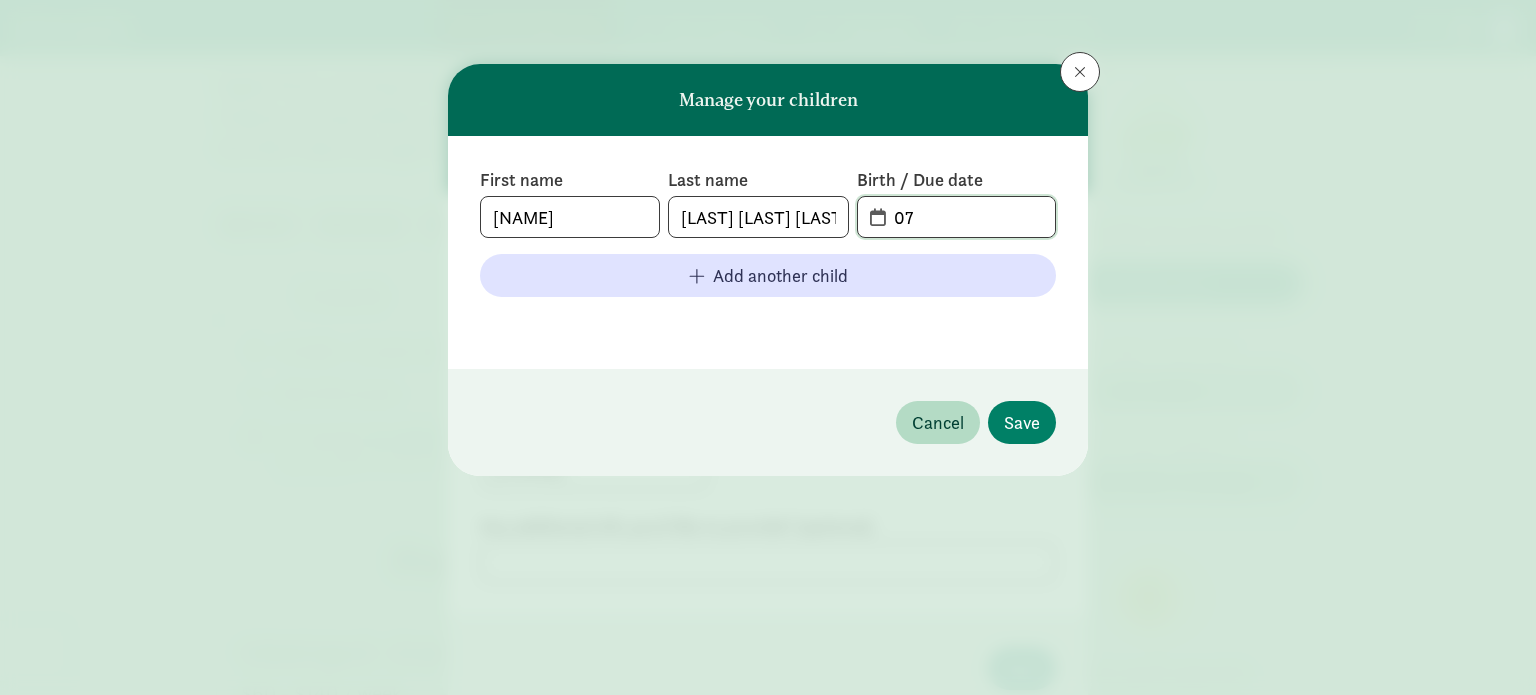 click on "07" 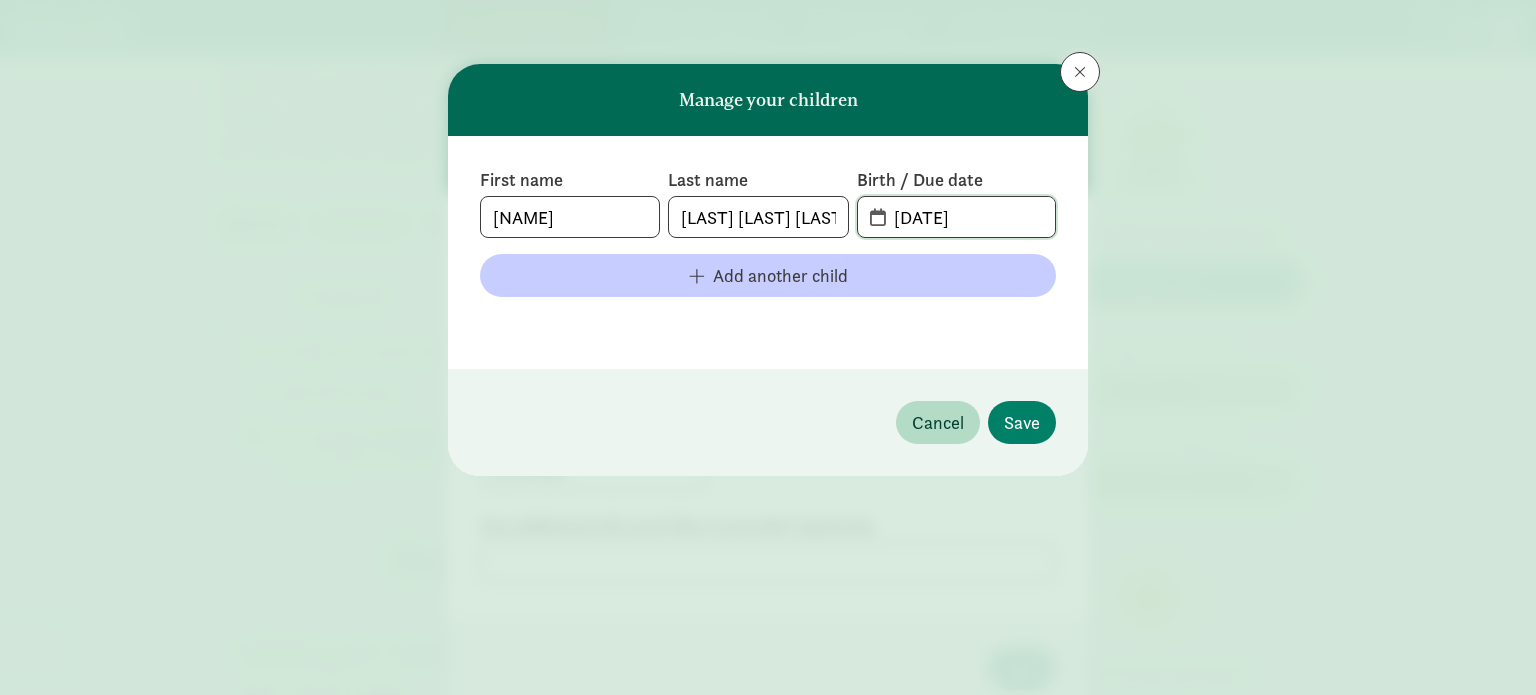 type on "[DATE]" 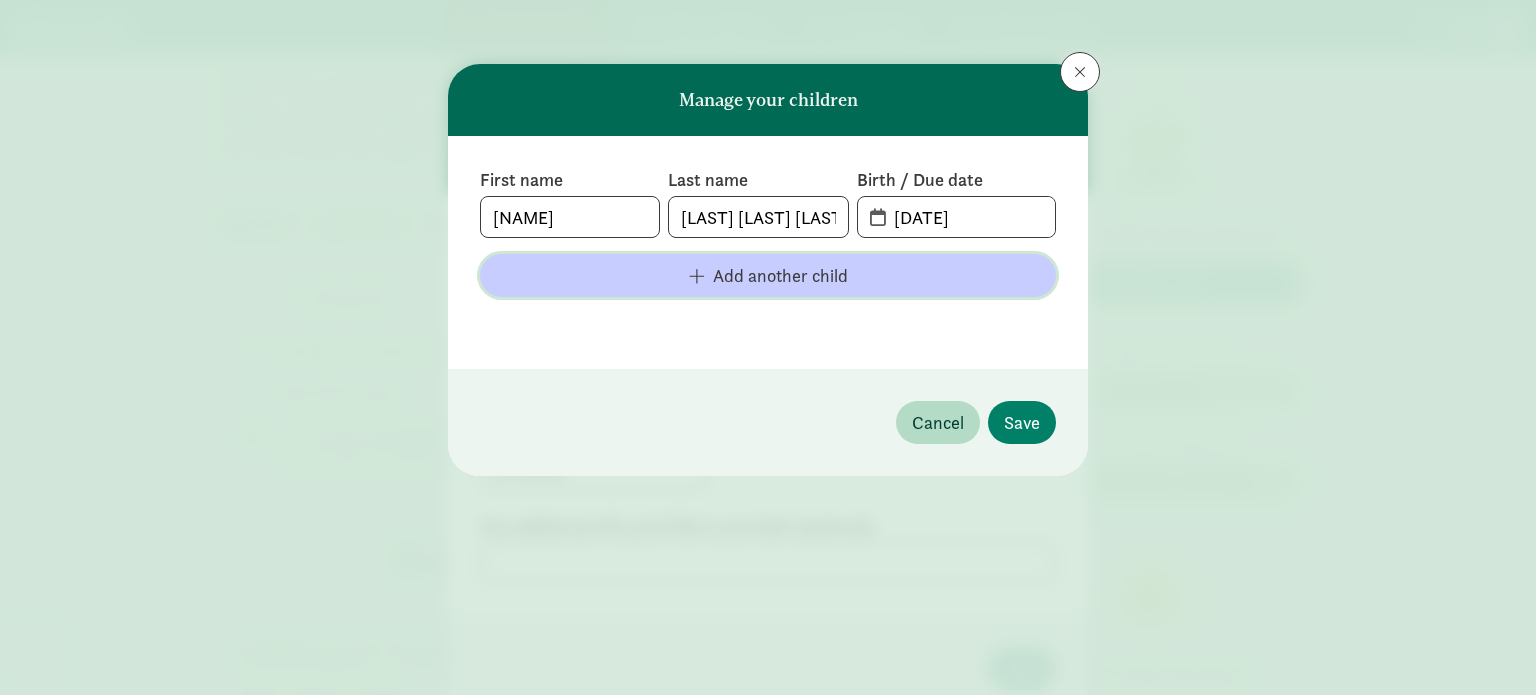 click at bounding box center [697, 276] 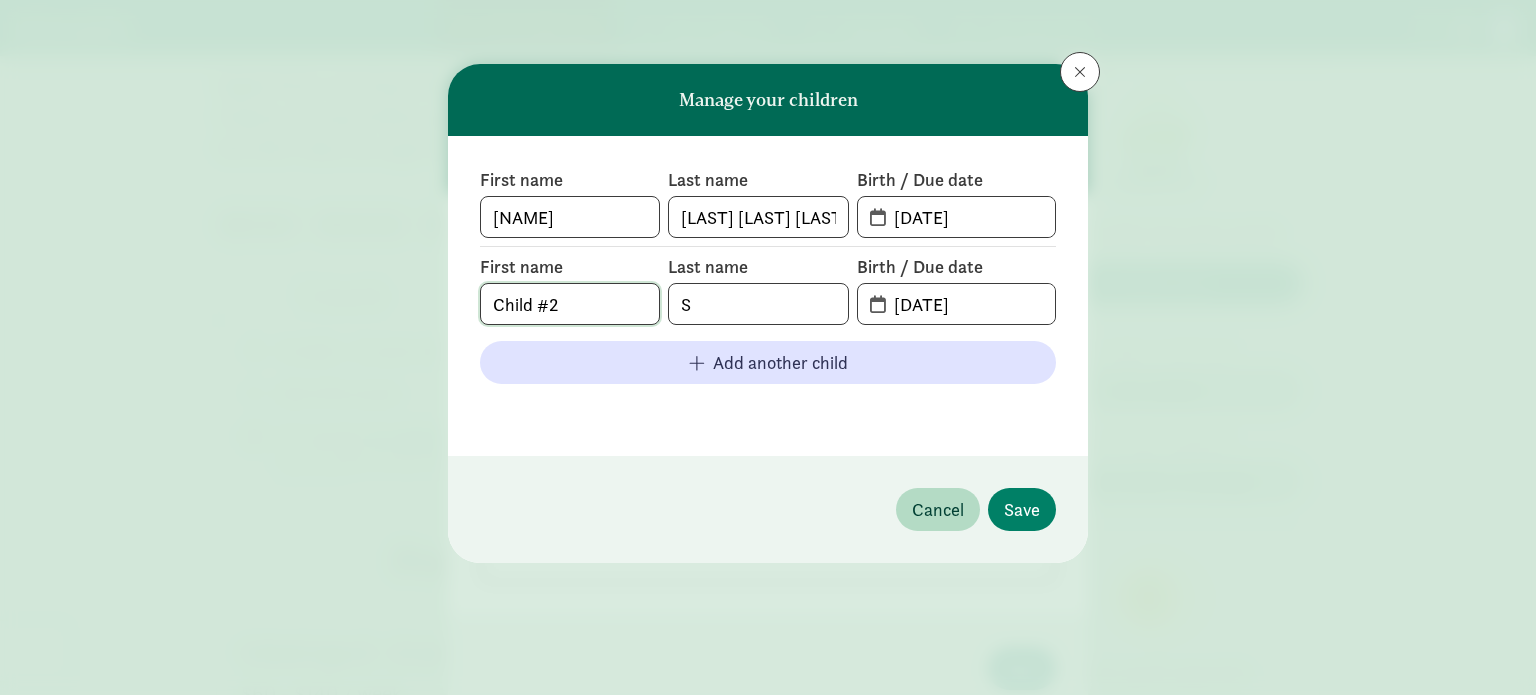 click on "Child #2" 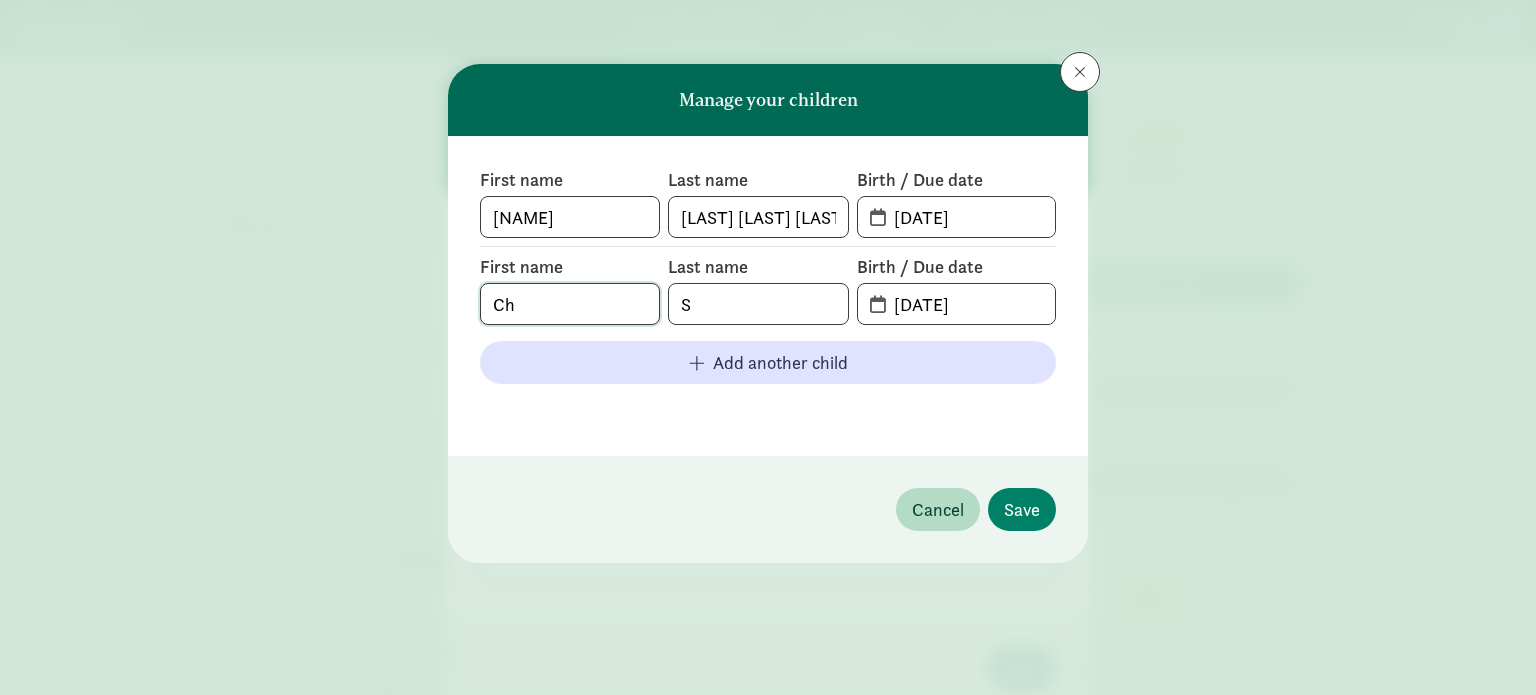 type on "C" 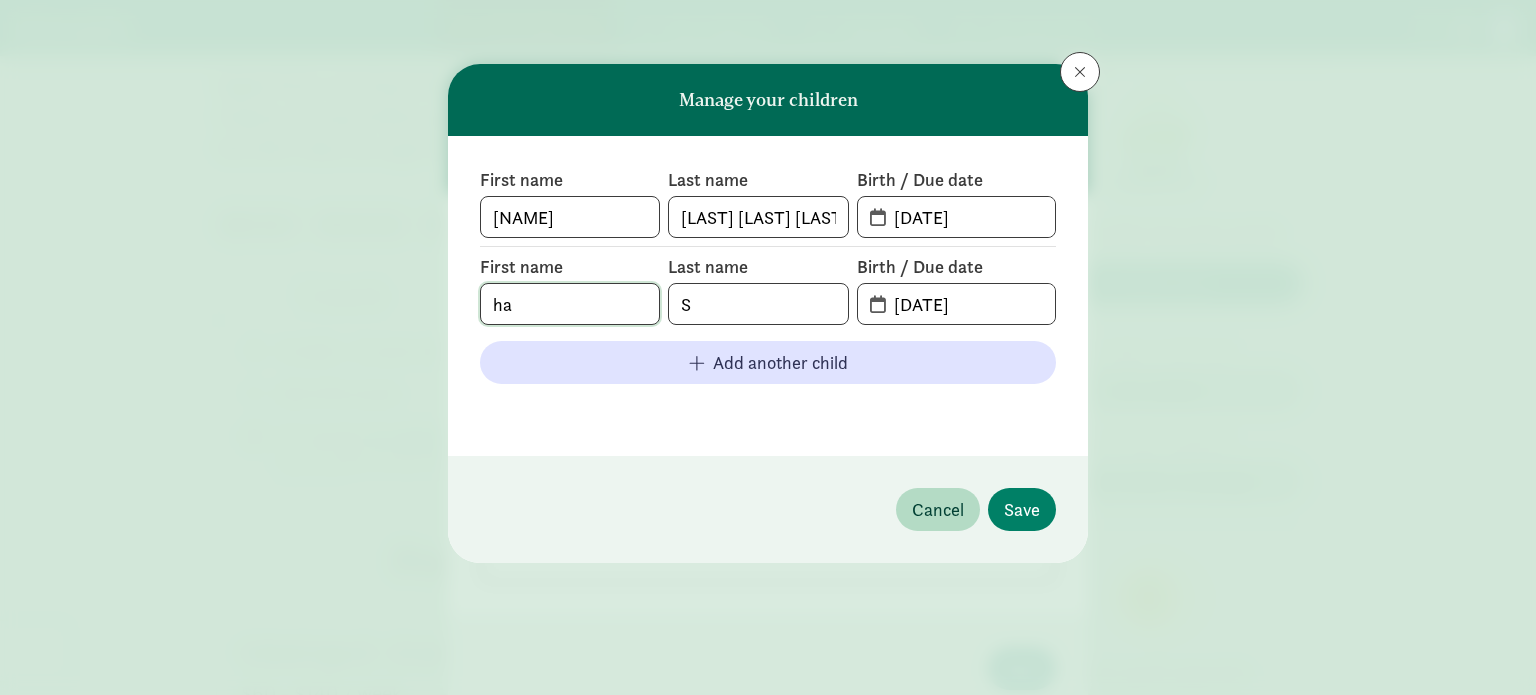 type on "h" 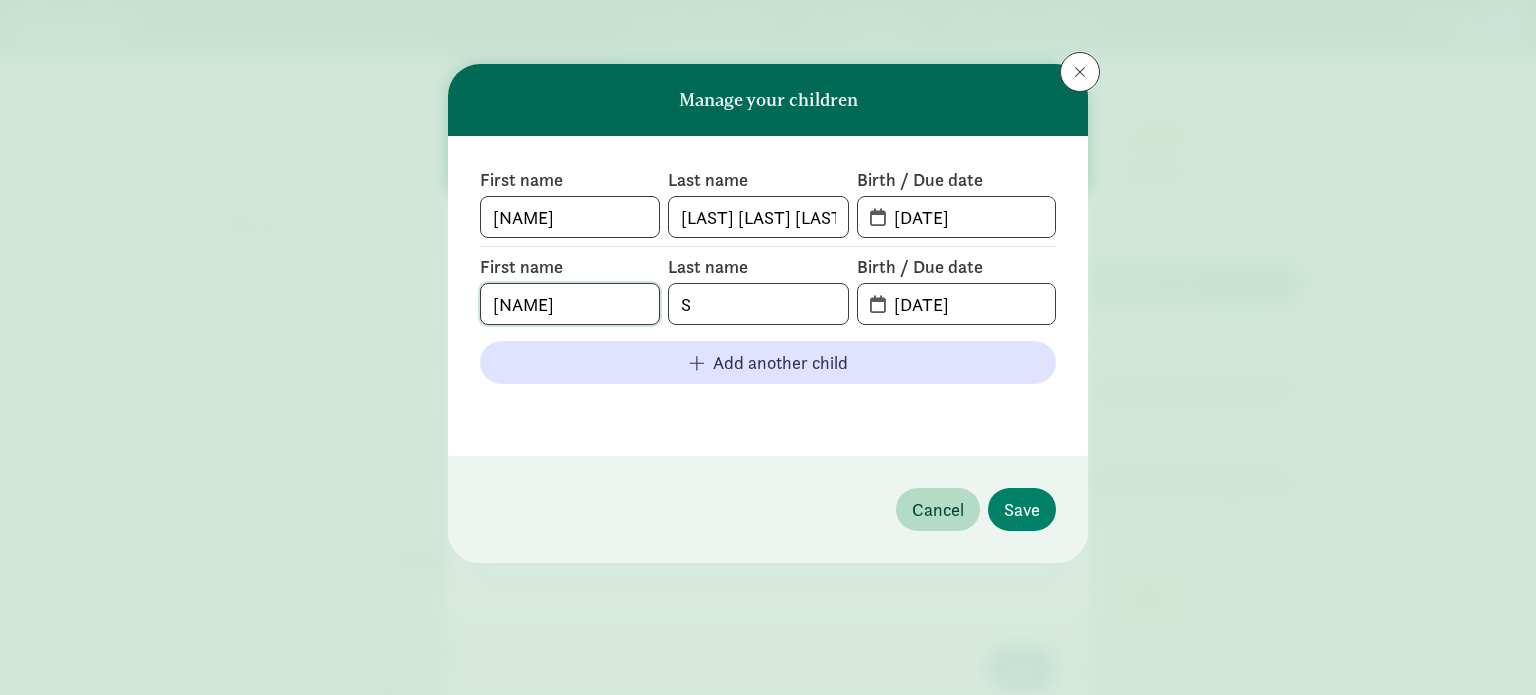 type on "[NAME]" 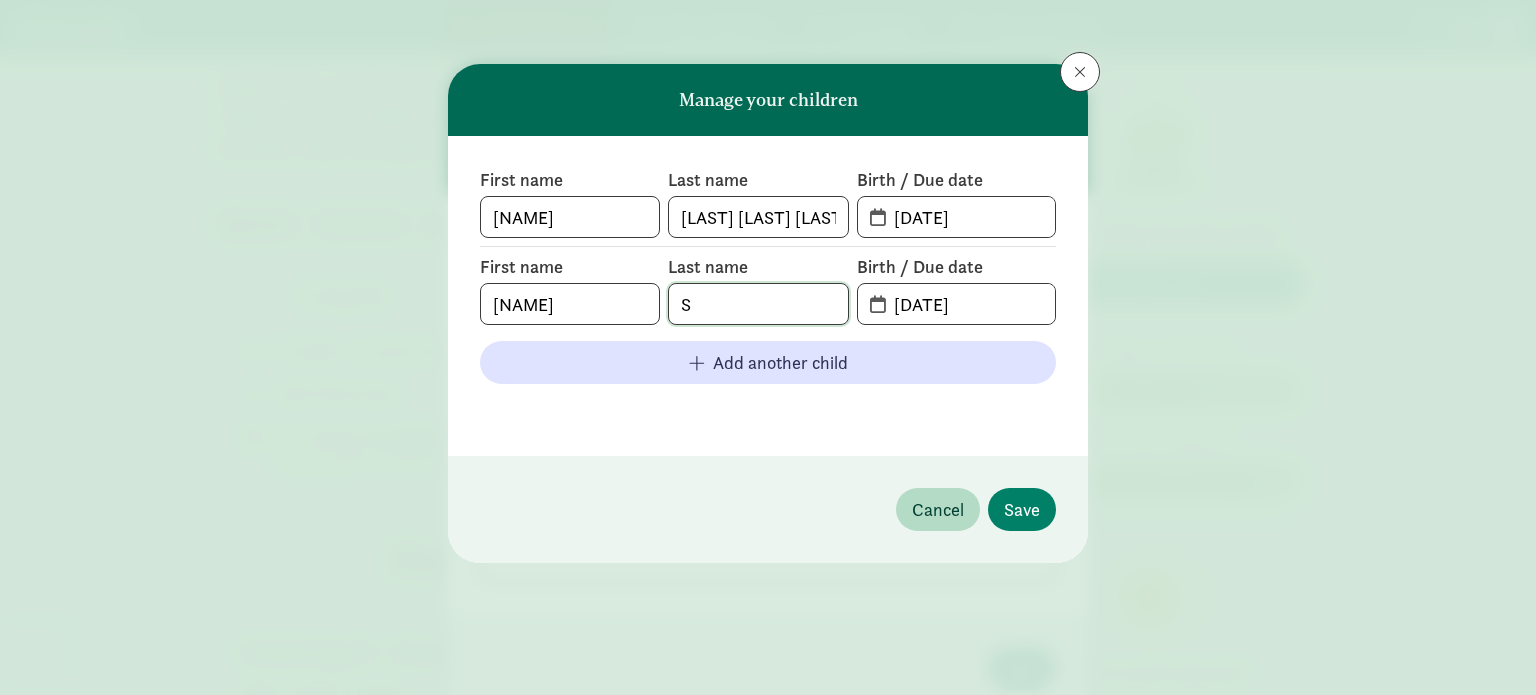 click on "S" 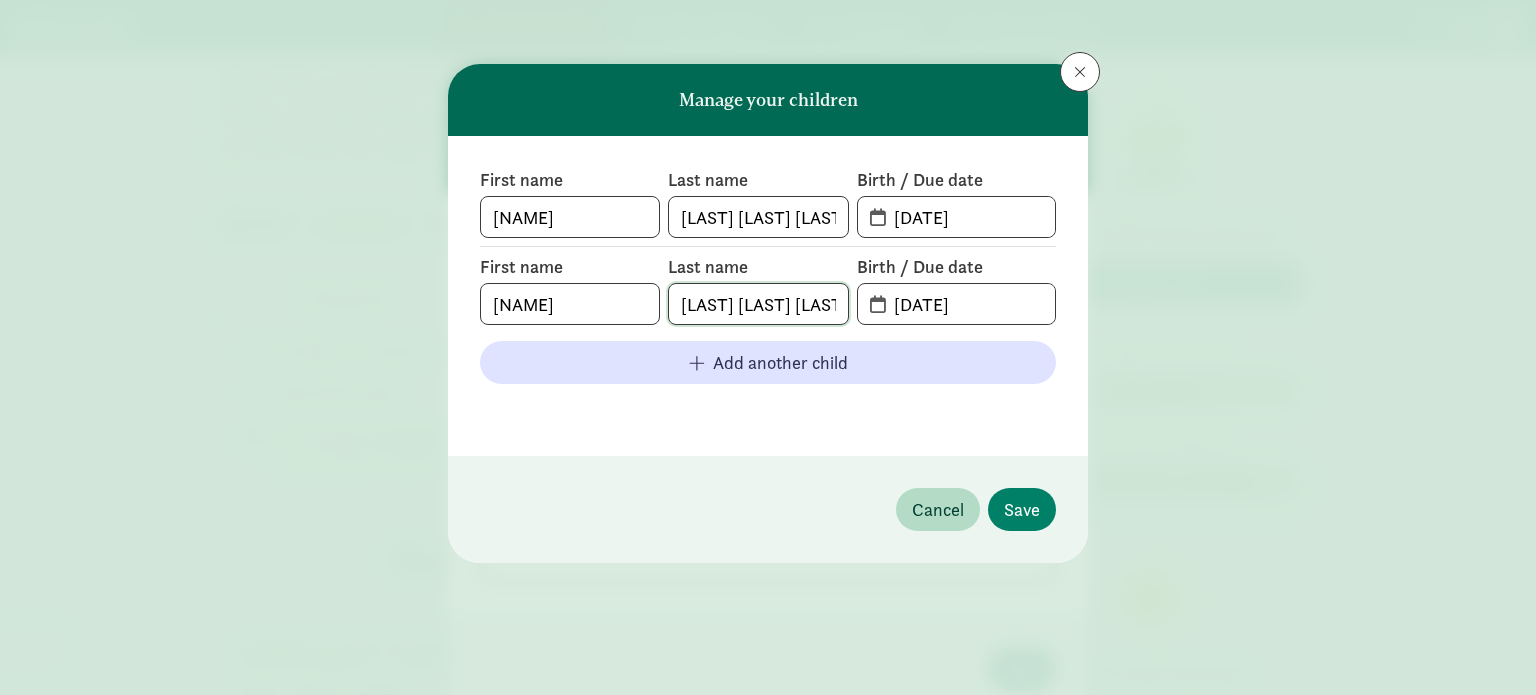 type on "[LAST] [LAST] [LAST]" 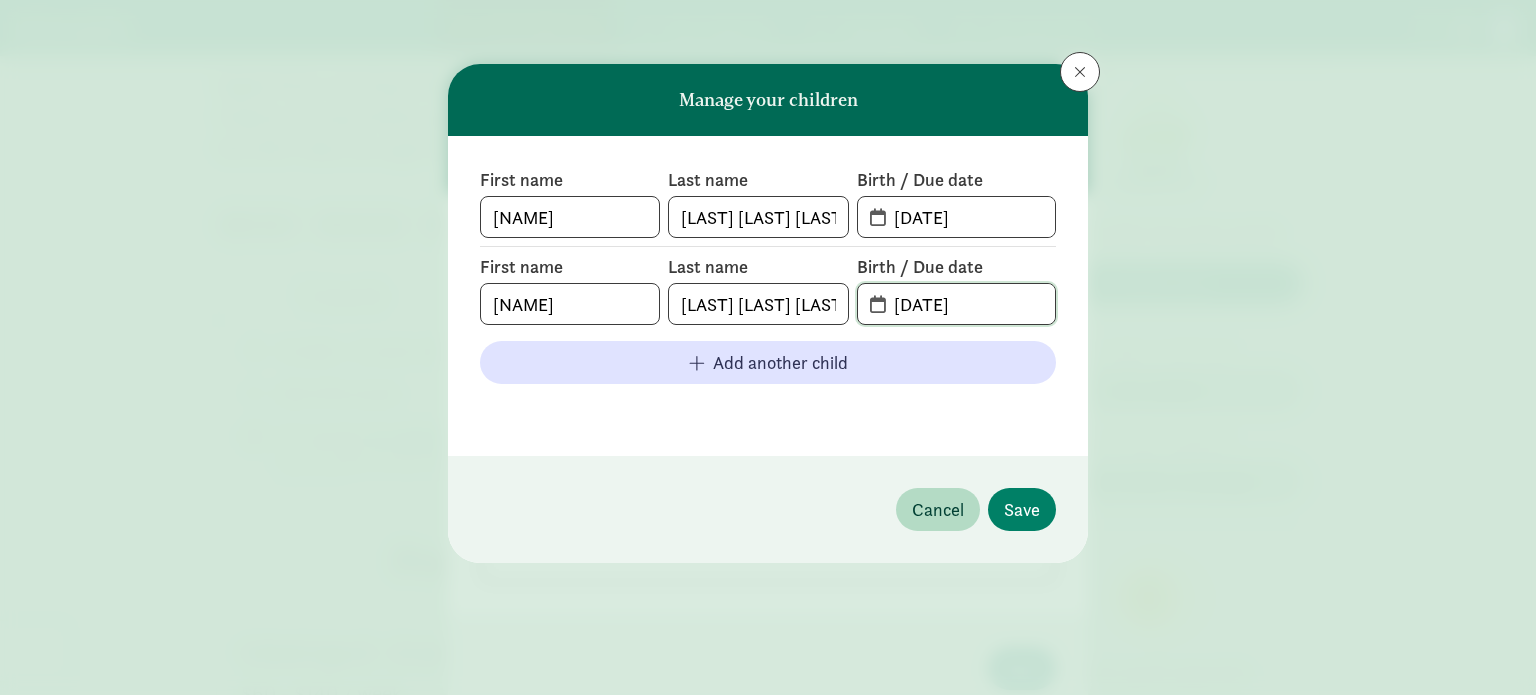 click on "[DATE]" 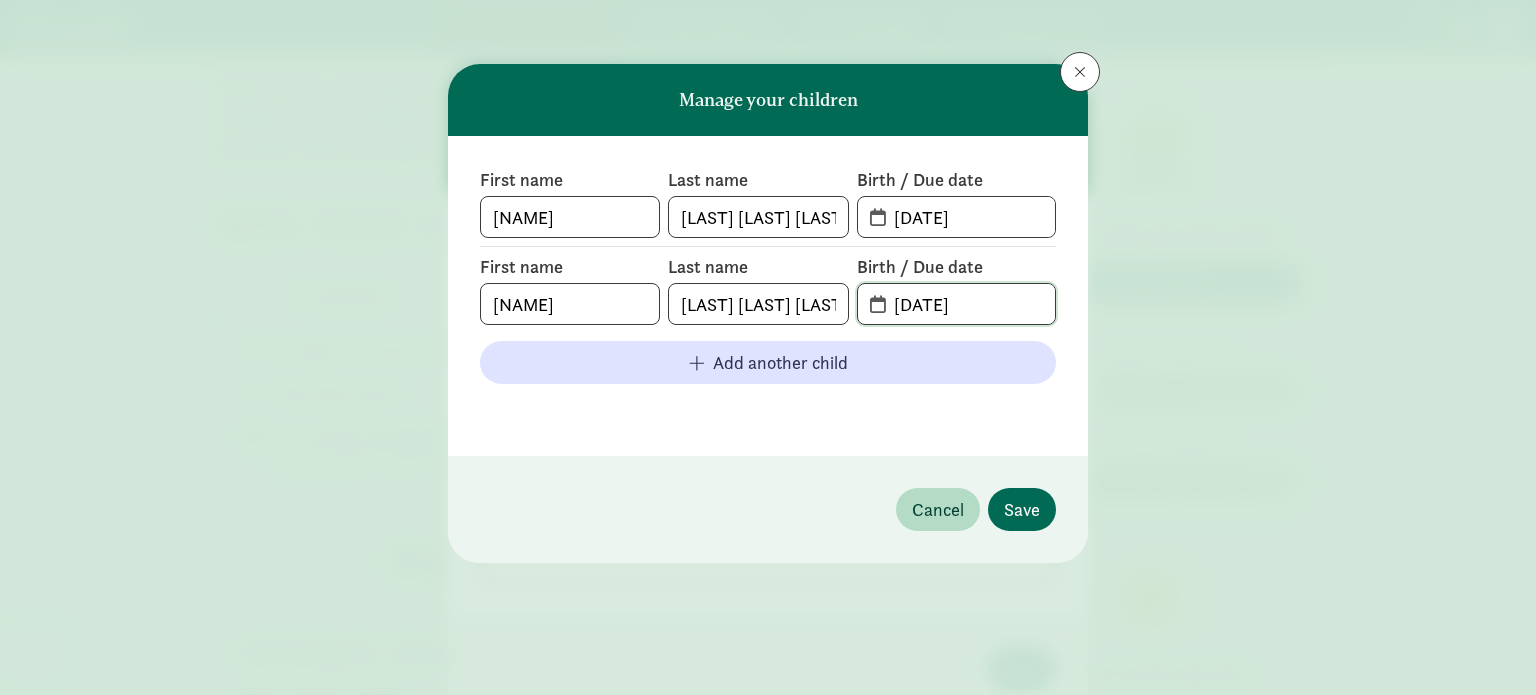 type on "[DATE]" 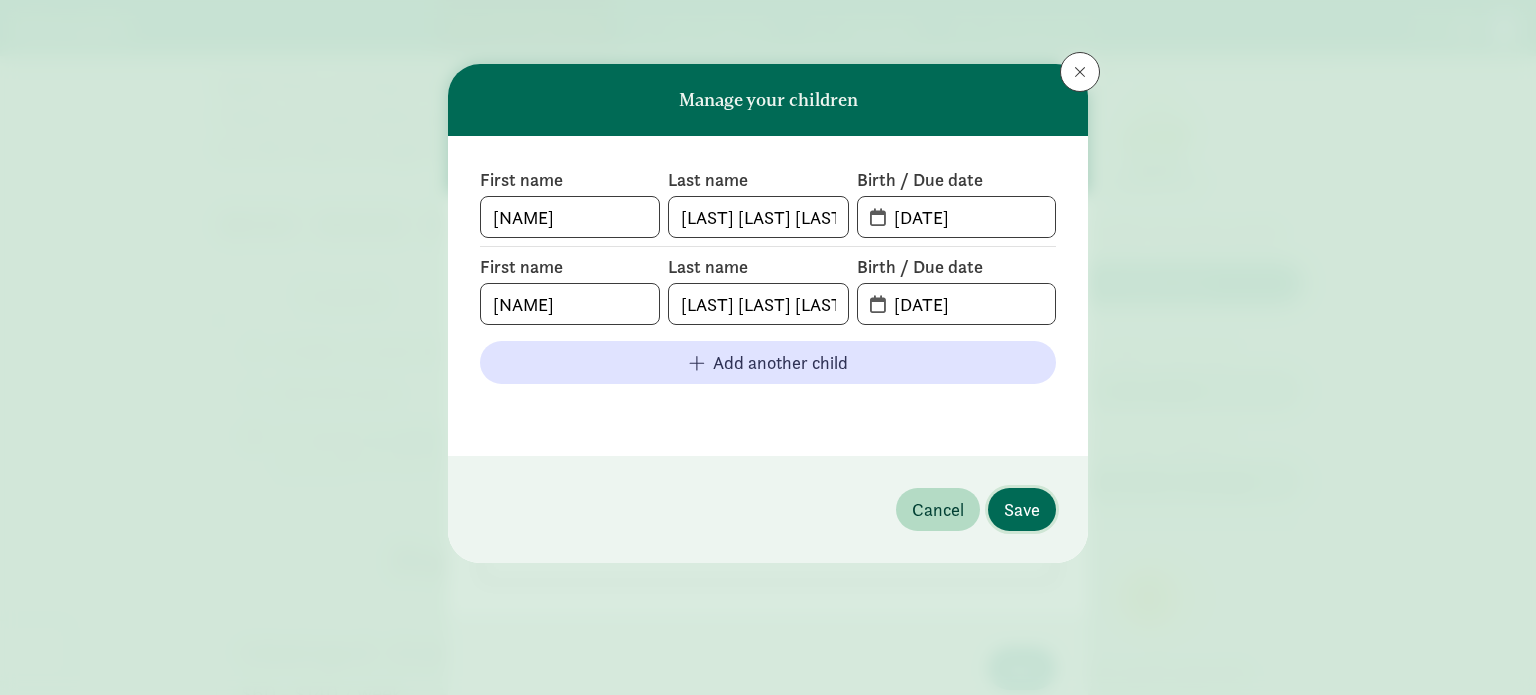 click on "Save" at bounding box center (1022, 509) 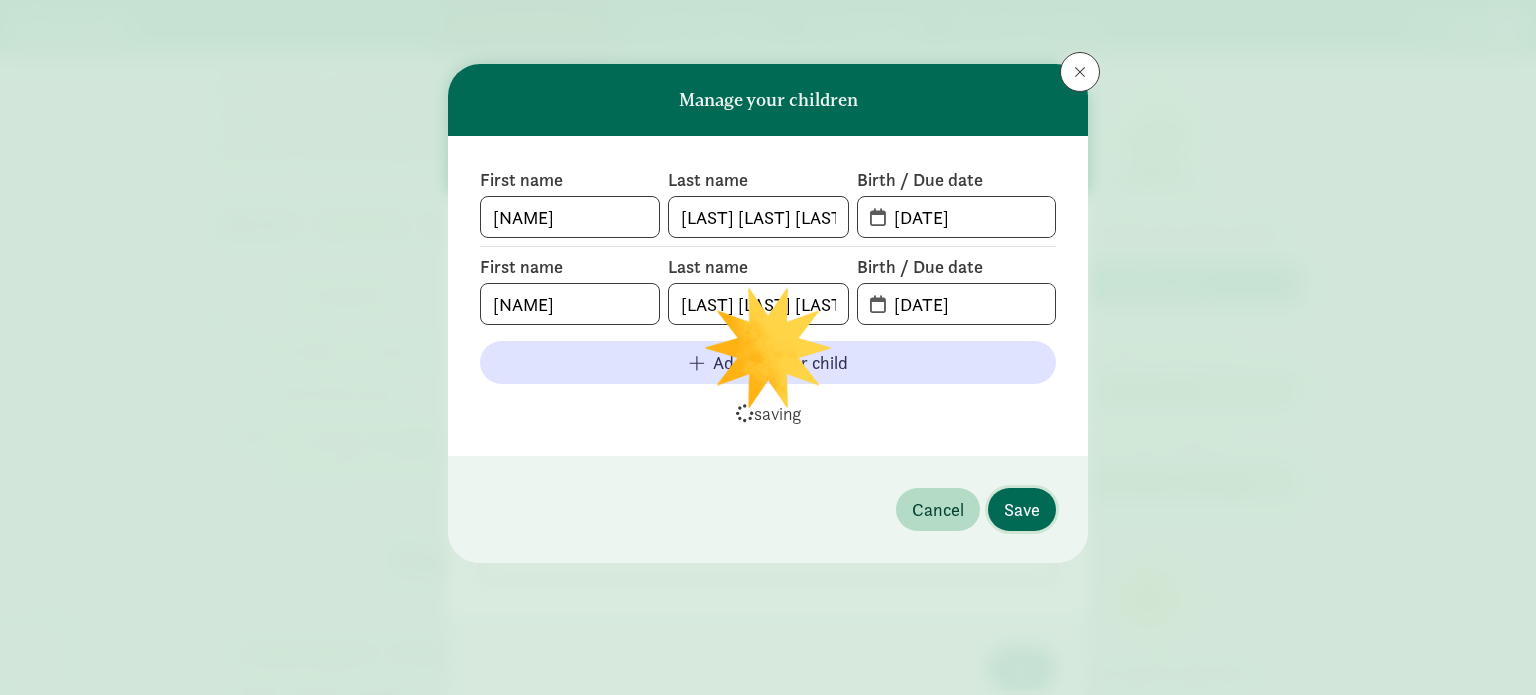 type 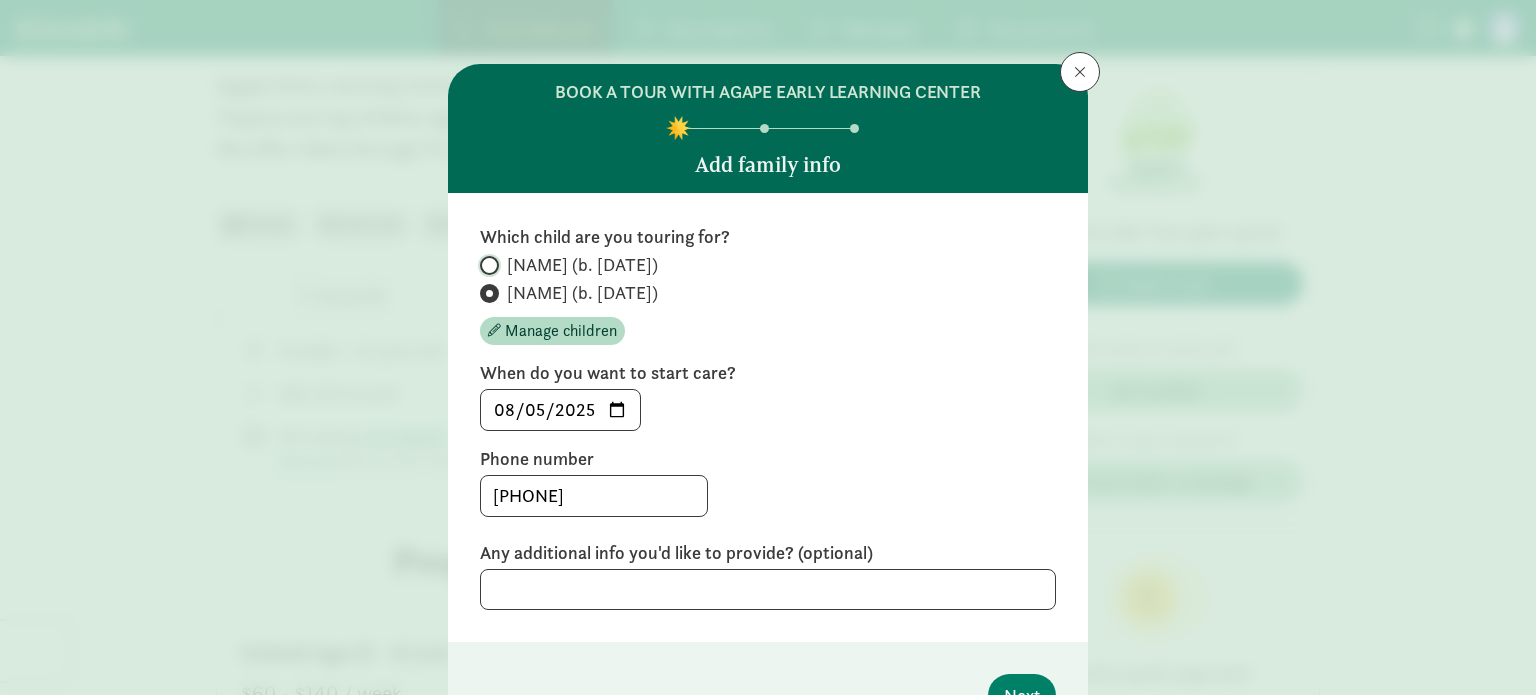 click on "[NAME] (b. [DATE])" at bounding box center [486, 265] 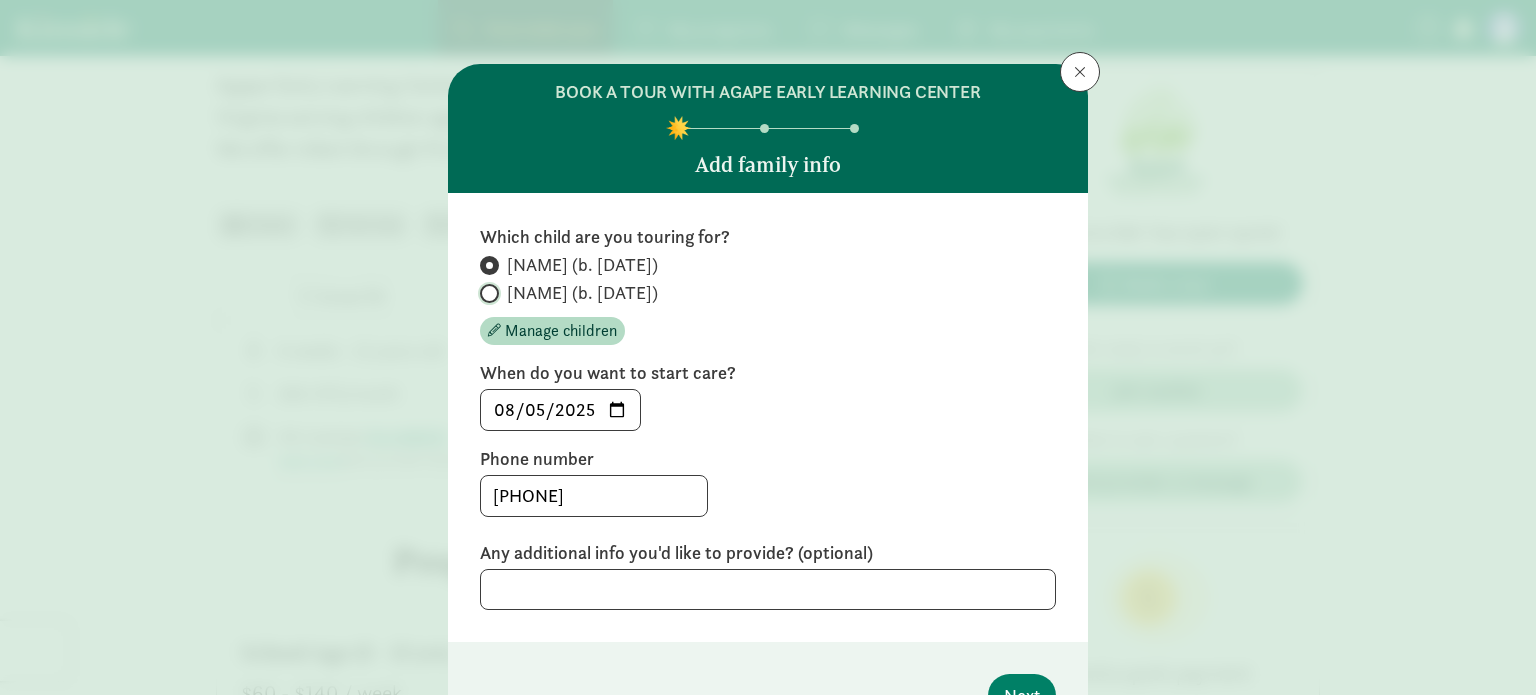 click on "[NAME] (b. [DATE])" at bounding box center [486, 293] 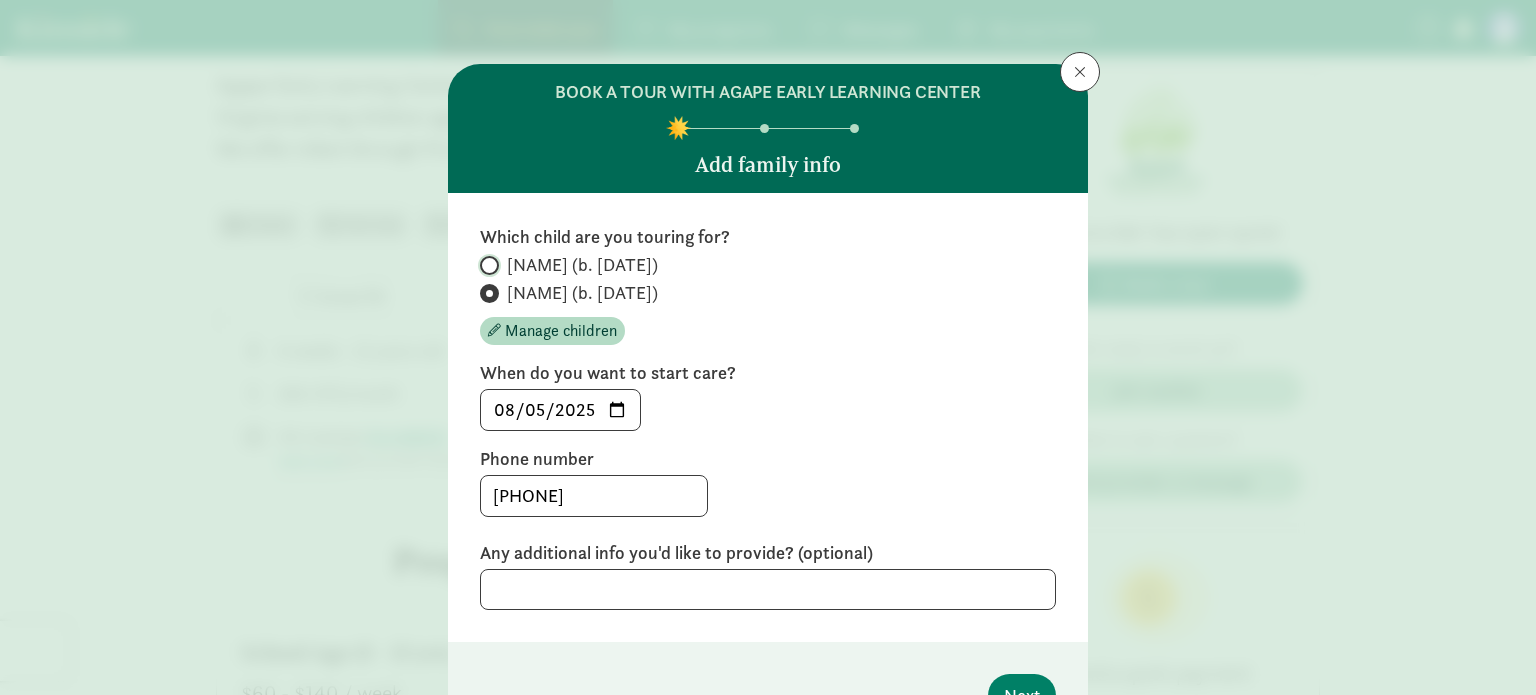 click on "[NAME] (b. [DATE])" at bounding box center [486, 265] 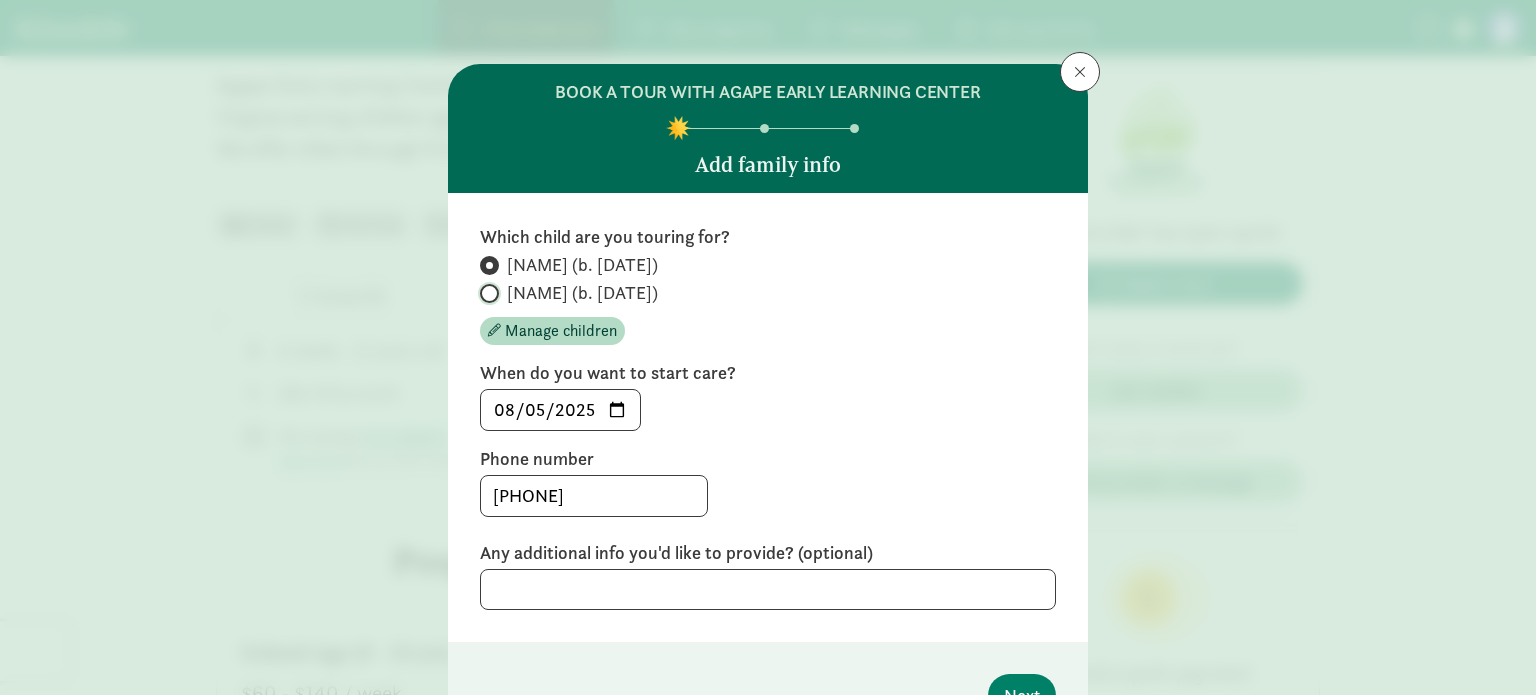 click on "[NAME] (b. [DATE])" at bounding box center (486, 293) 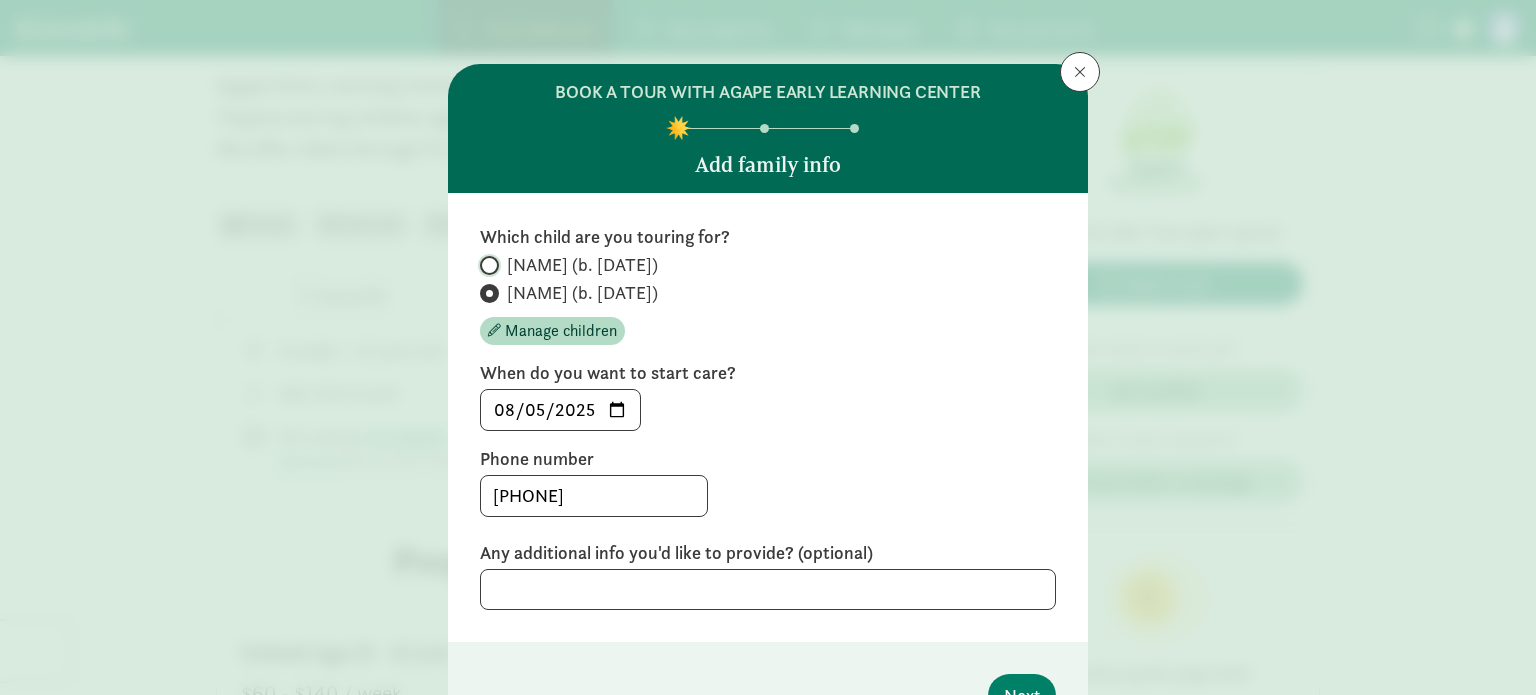 click on "[NAME] (b. [DATE])" at bounding box center [486, 265] 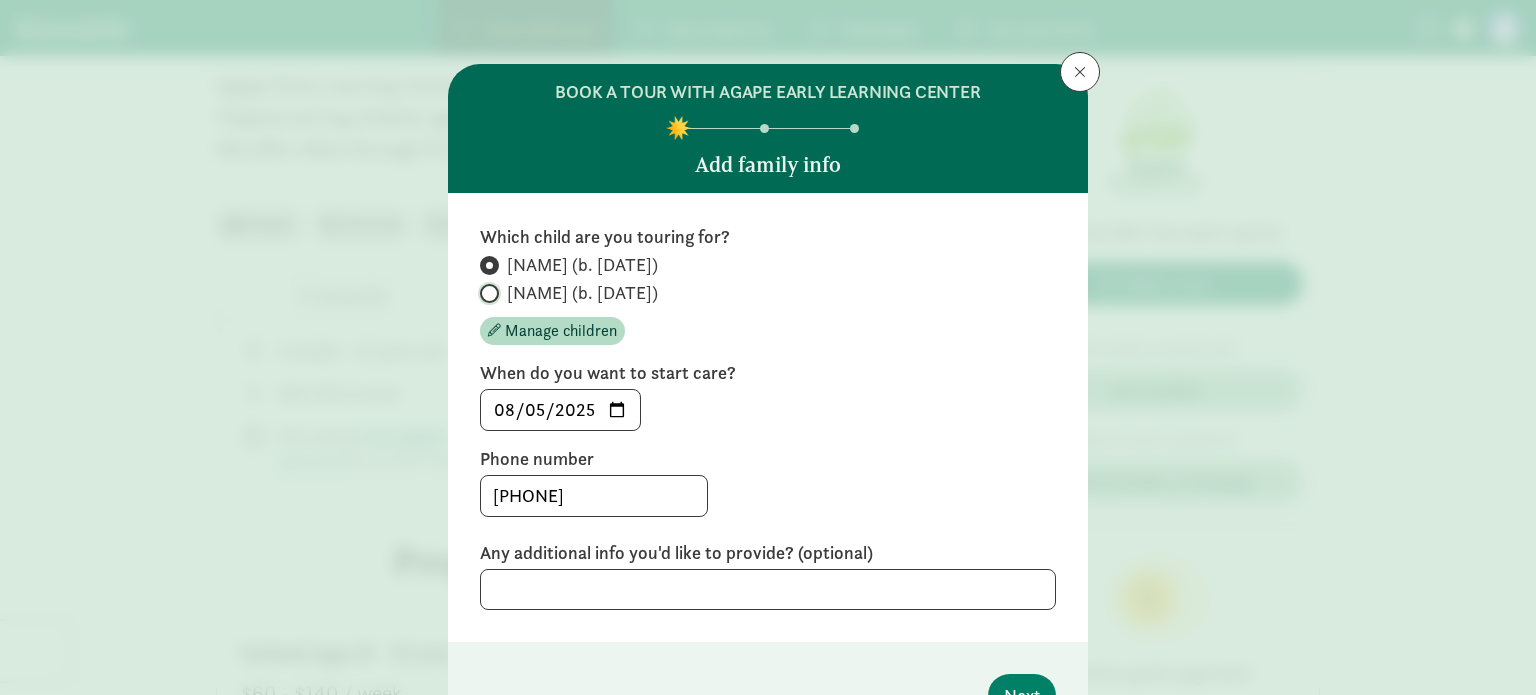 click on "[NAME] (b. [DATE])" at bounding box center [486, 293] 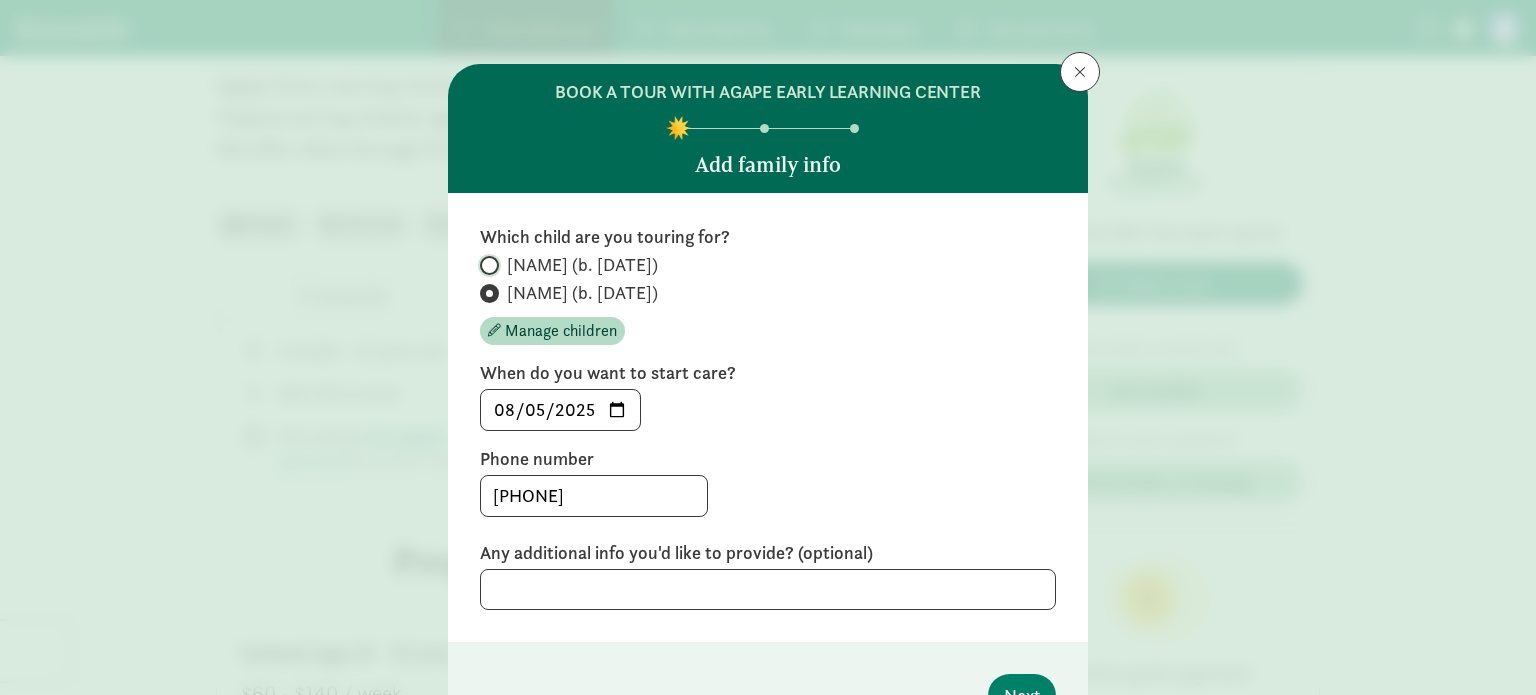 click on "[NAME] (b. [DATE])" at bounding box center (486, 265) 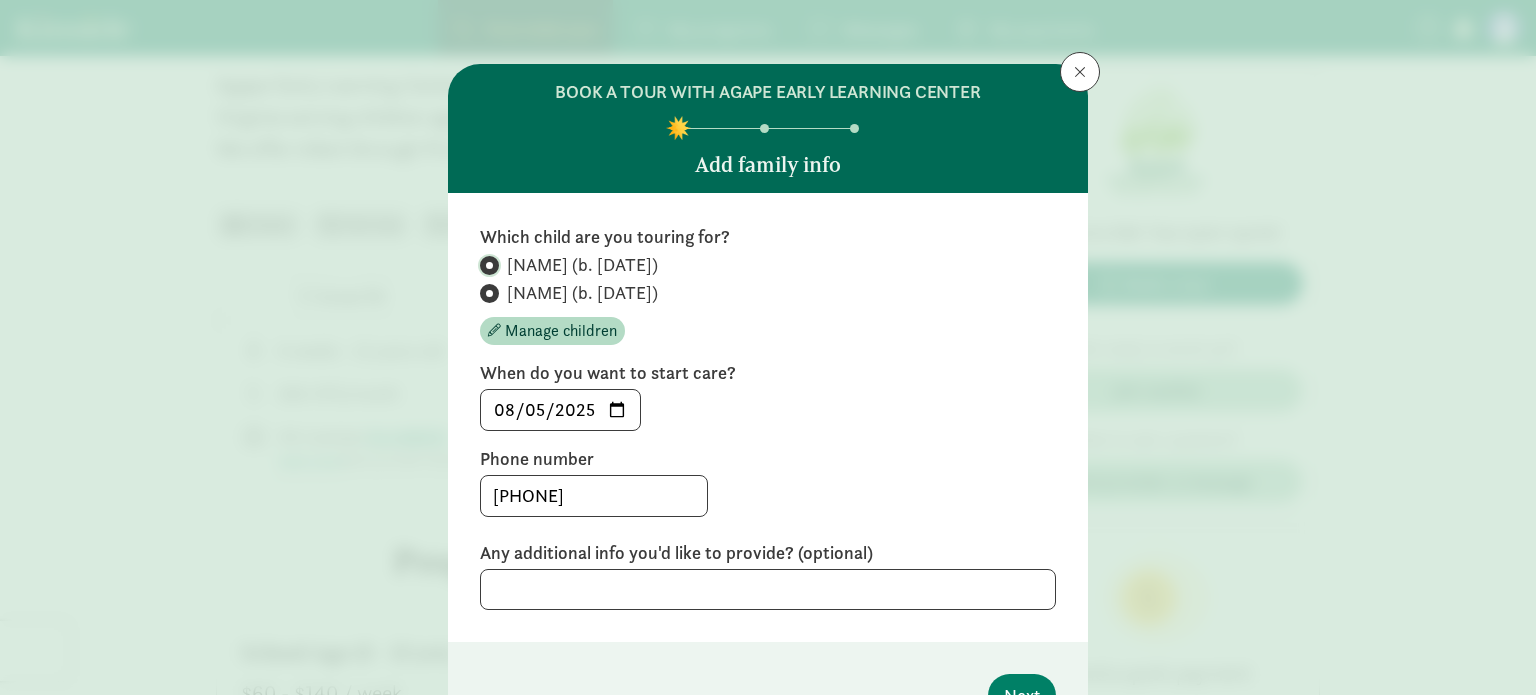 radio on "false" 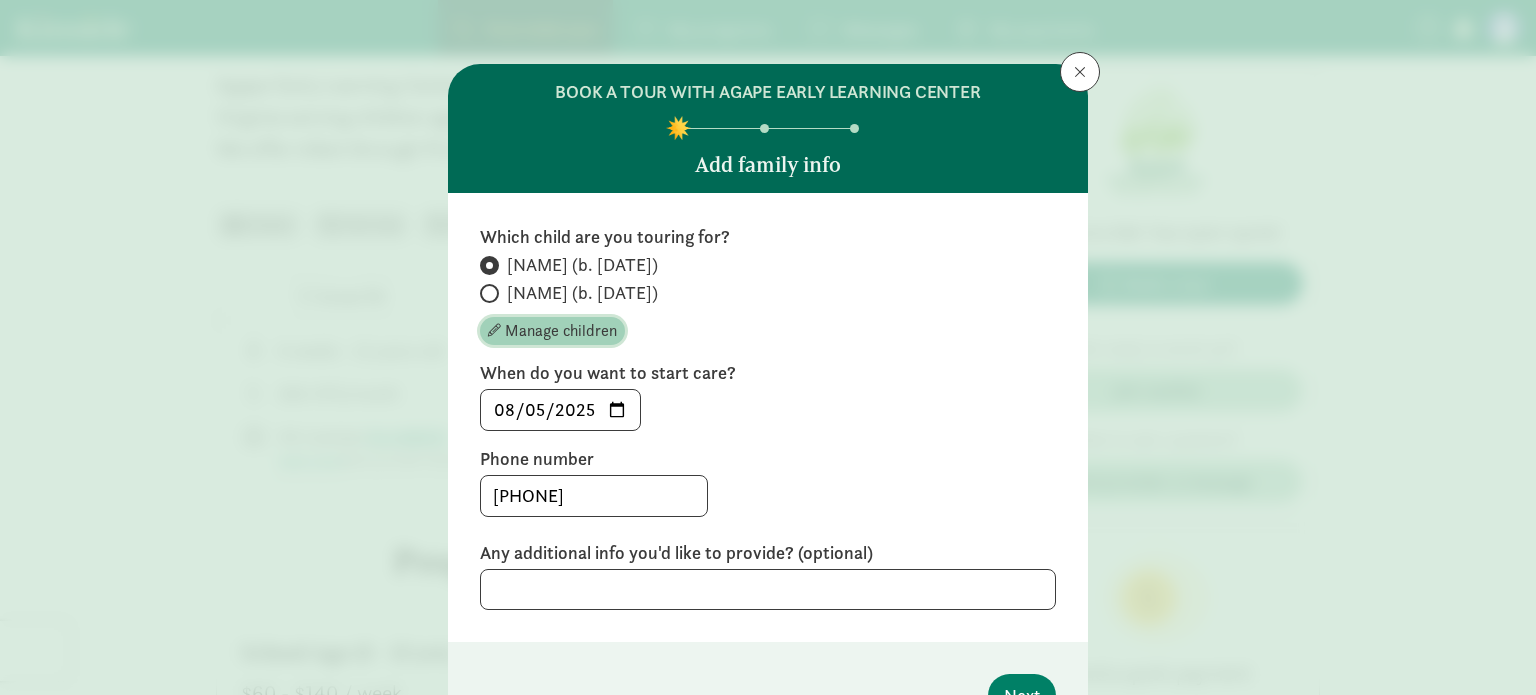 click on "Manage children" at bounding box center [561, 331] 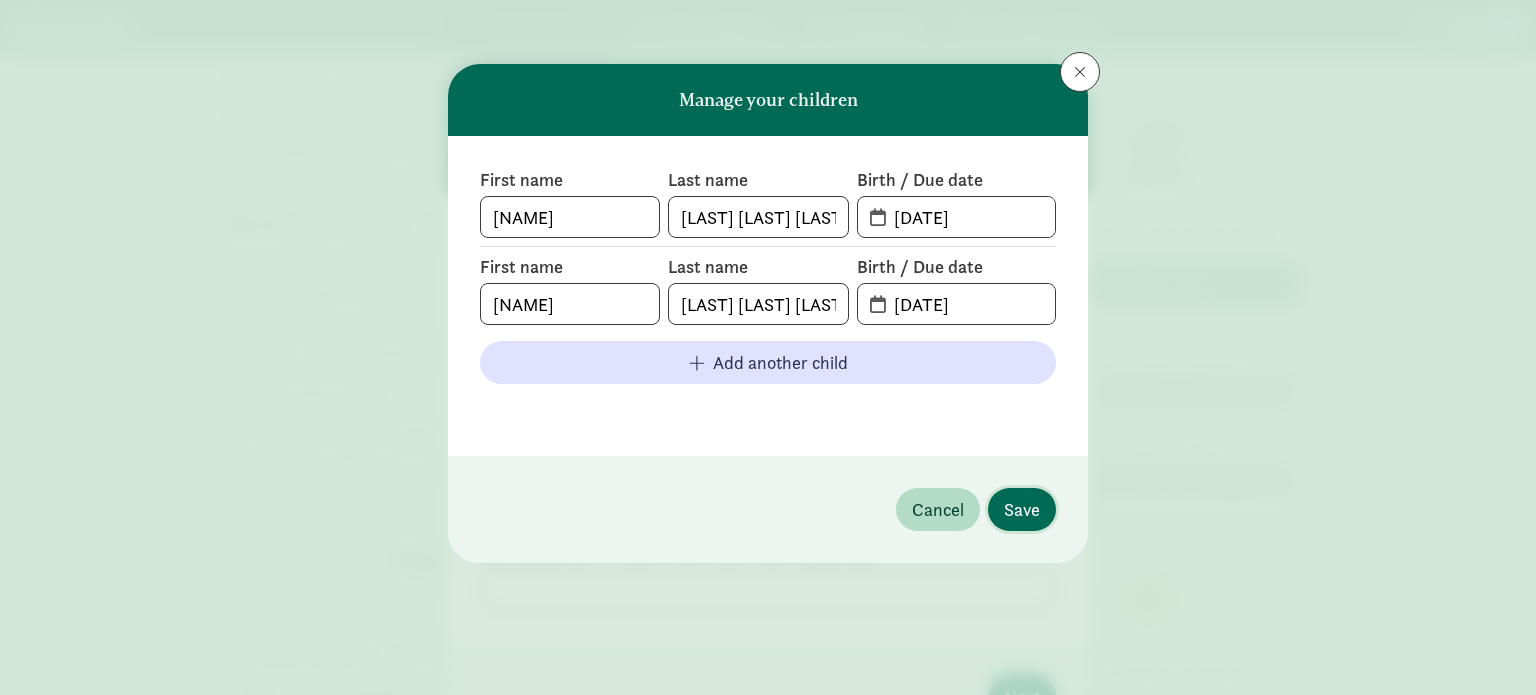 click on "Save" at bounding box center (1022, 509) 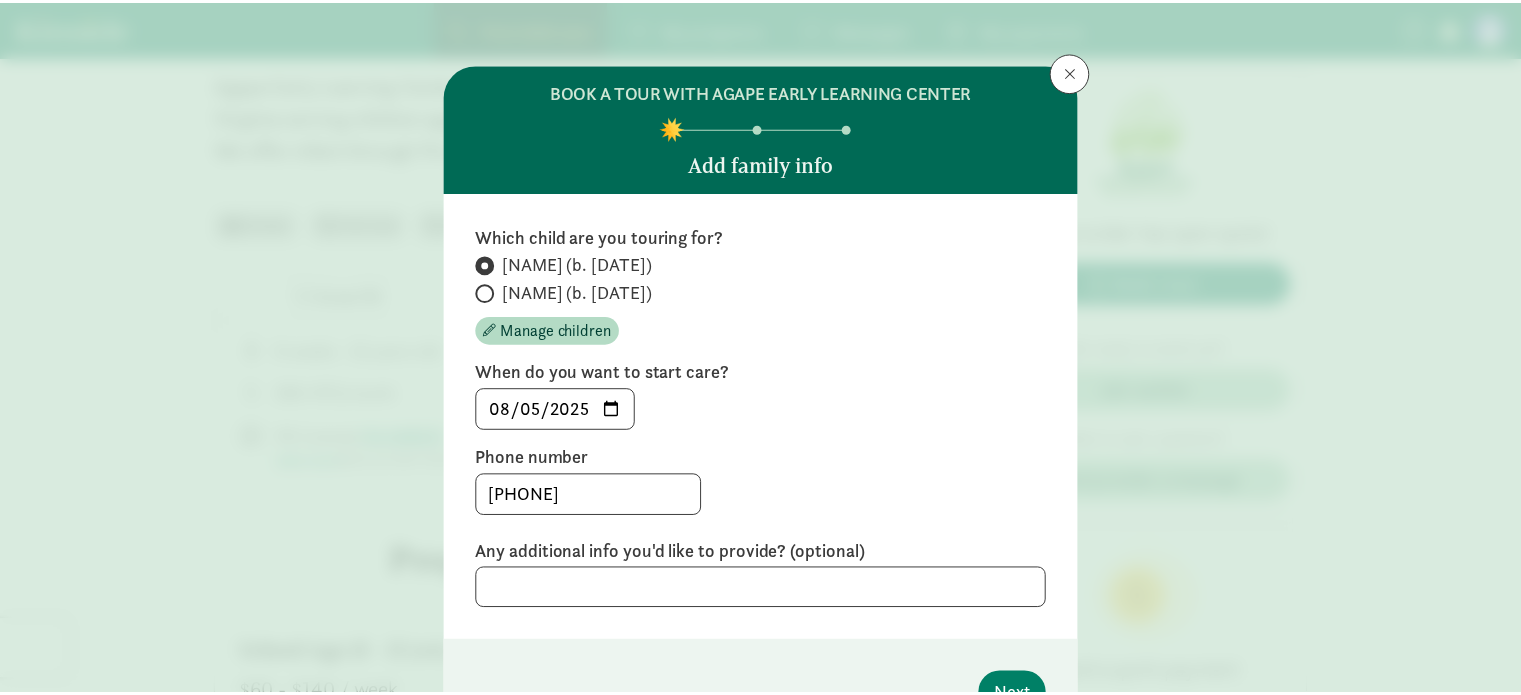 scroll, scrollTop: 116, scrollLeft: 0, axis: vertical 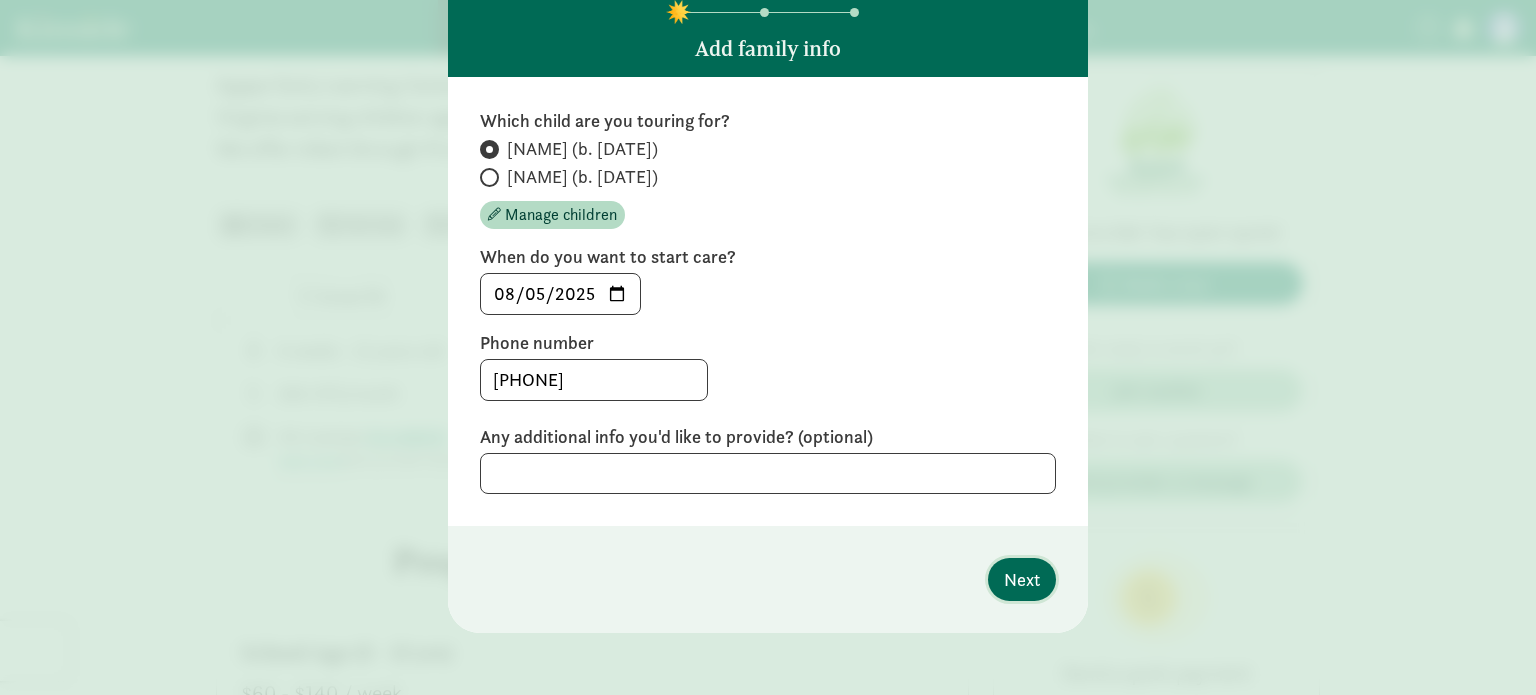 click on "Next" 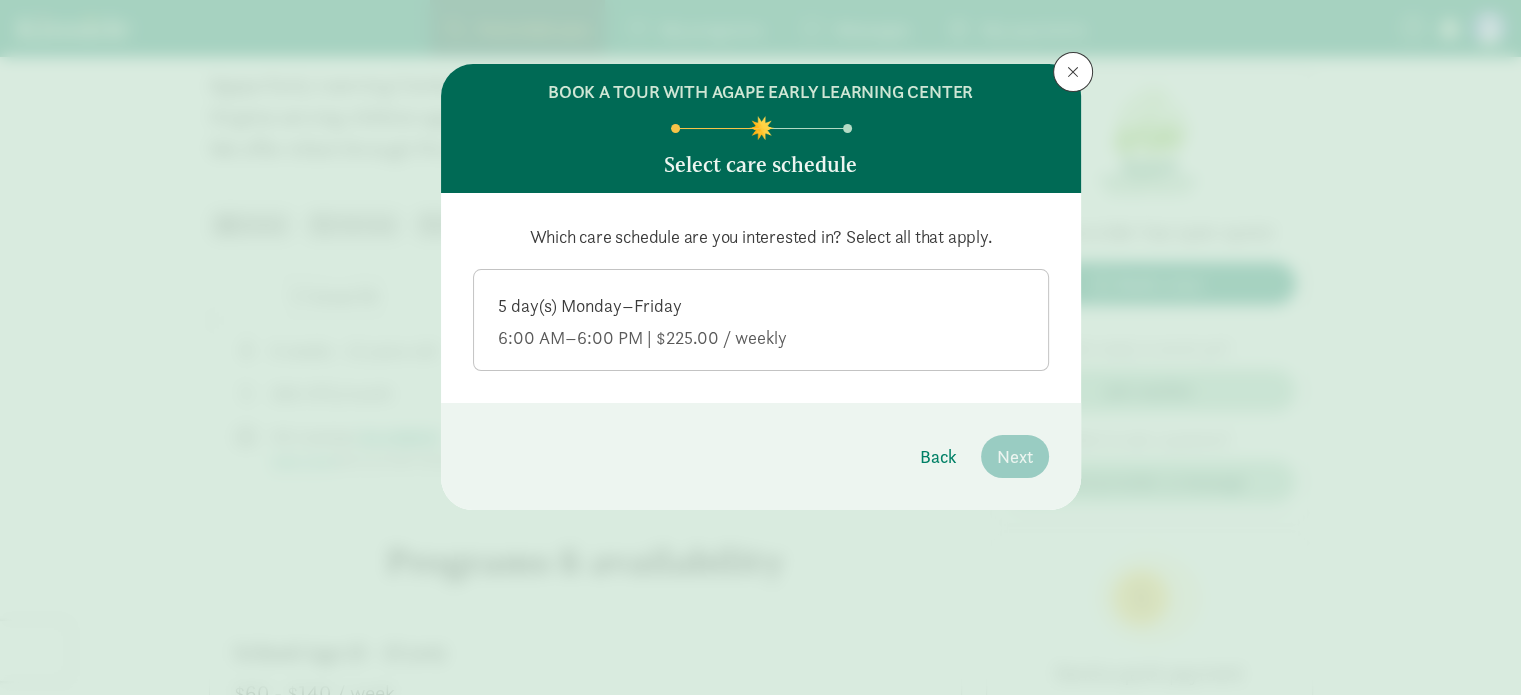 scroll, scrollTop: 0, scrollLeft: 0, axis: both 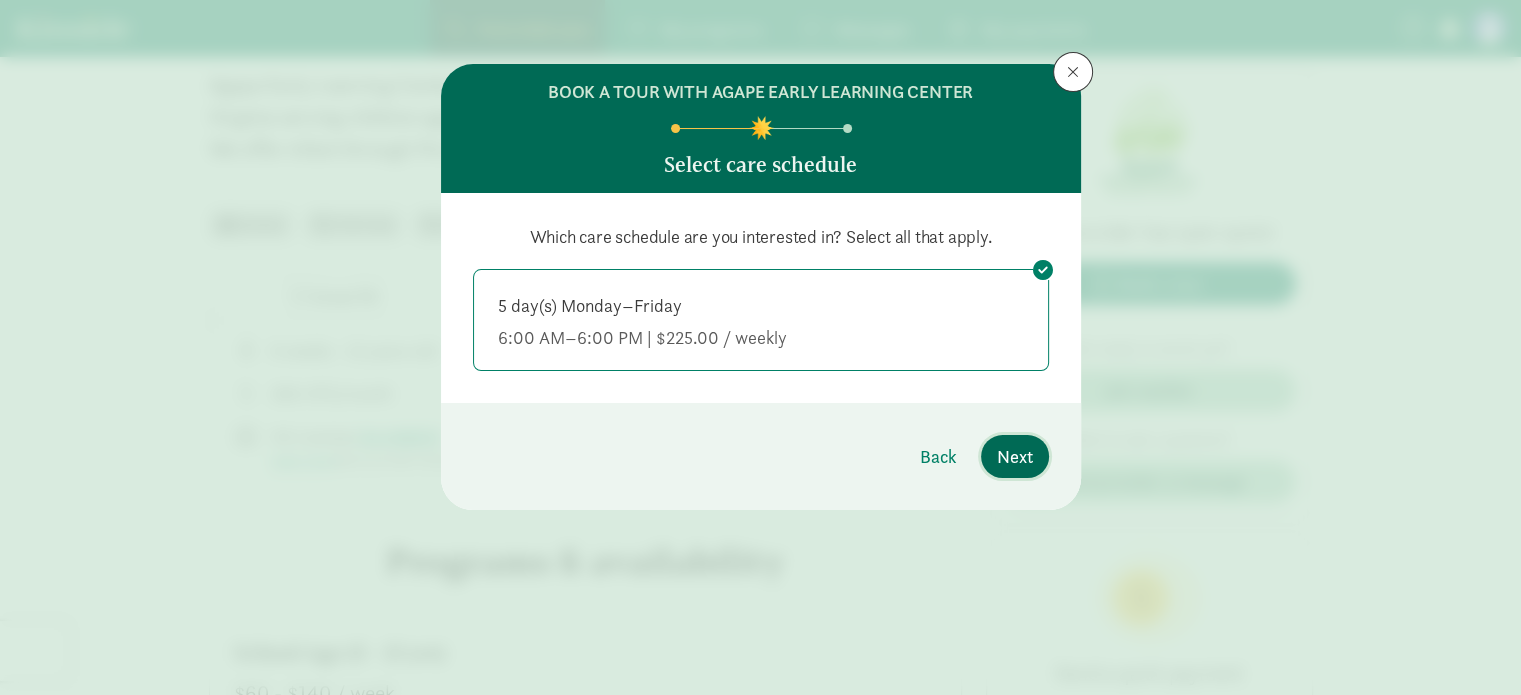 click on "Next" at bounding box center (1015, 456) 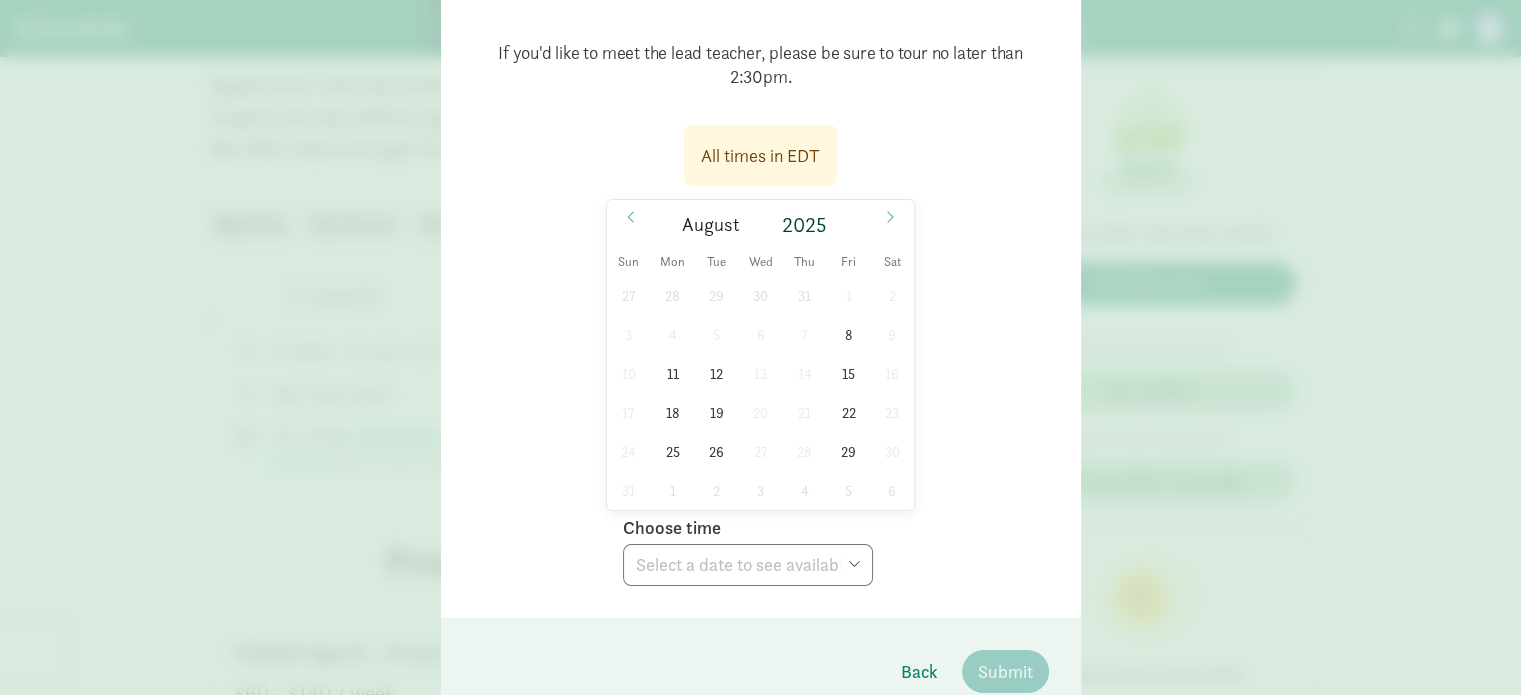 scroll, scrollTop: 100, scrollLeft: 0, axis: vertical 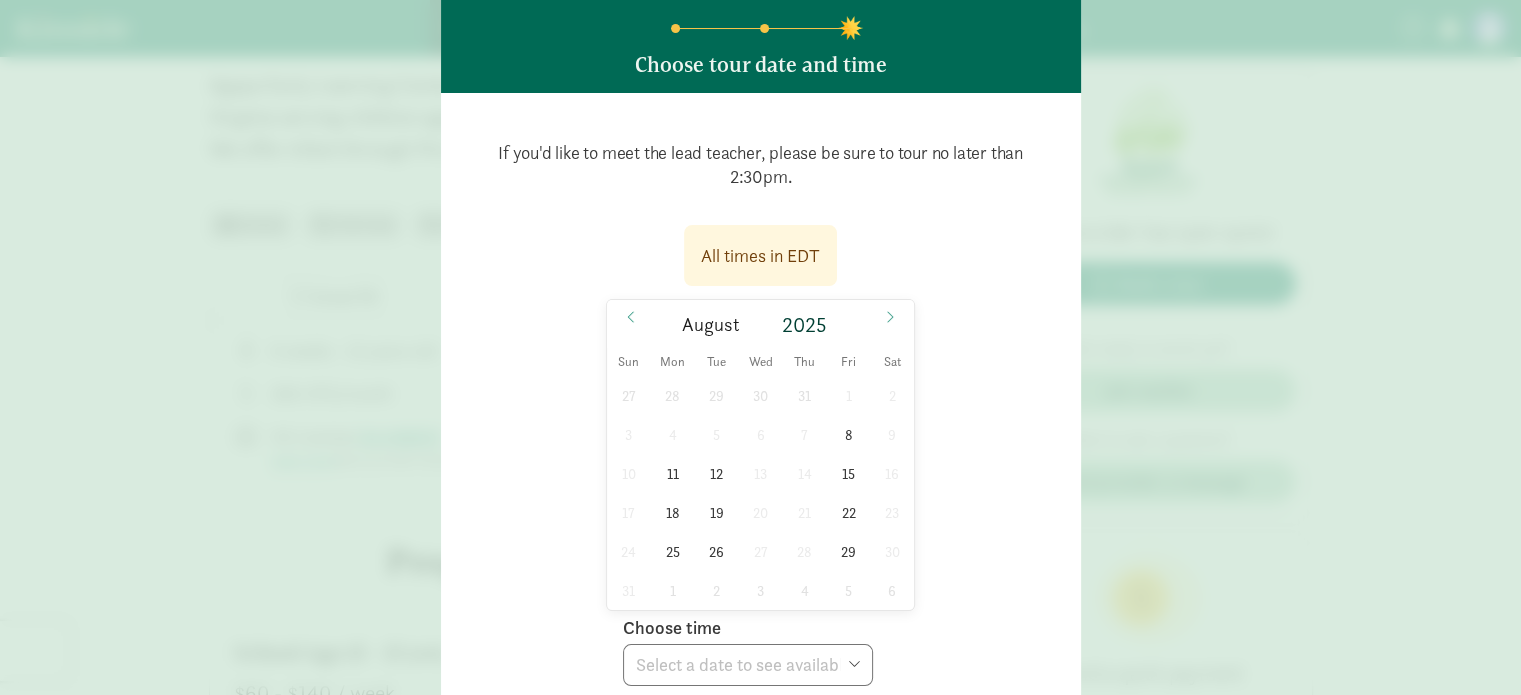 click on "27 28 29 30 31 1 2 3 4 5 6 7 8 9 10 11 12 13 14 15 16 17 18 19 20 21 22 23 24 25 26 27 28 29 30 31 1 2 3 4 5 6" at bounding box center (761, 493) 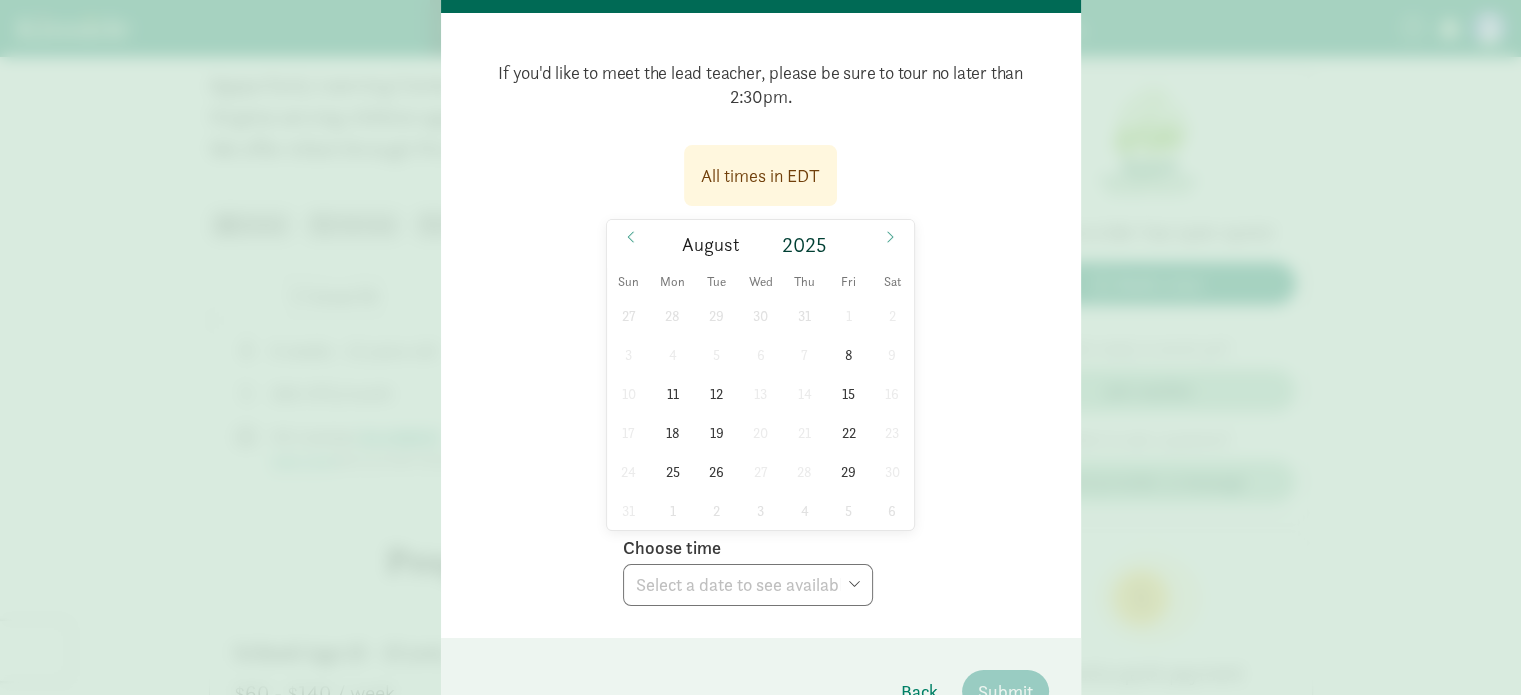 scroll, scrollTop: 292, scrollLeft: 0, axis: vertical 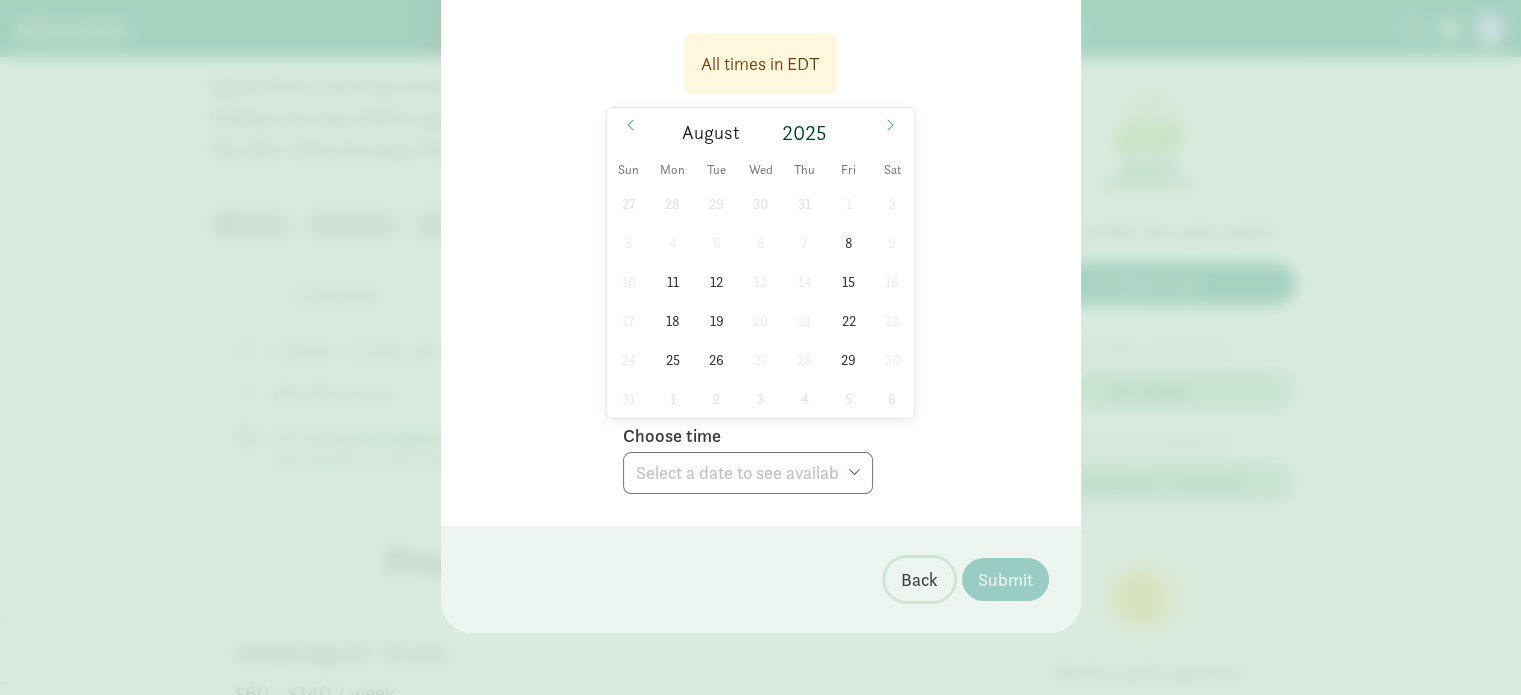 click on "Back" at bounding box center (919, 579) 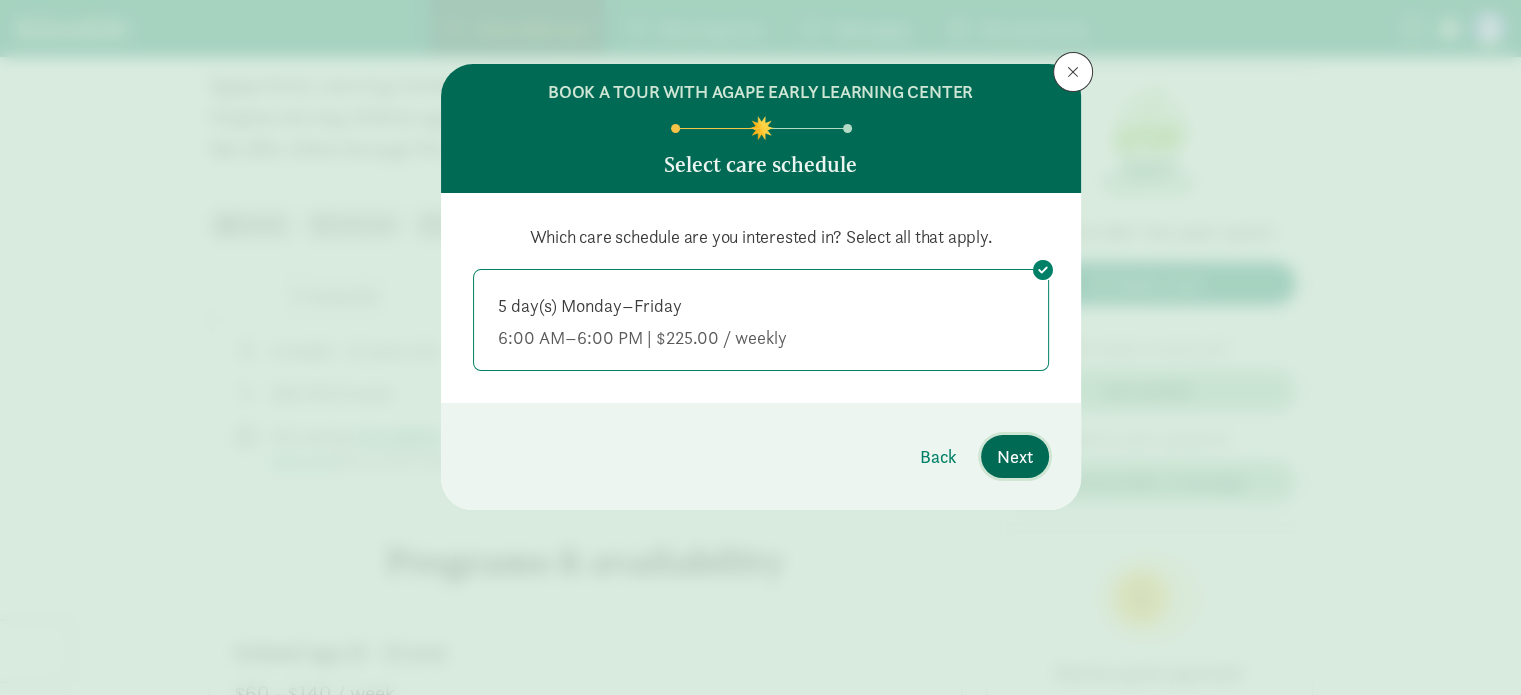 click on "Next" at bounding box center (1015, 456) 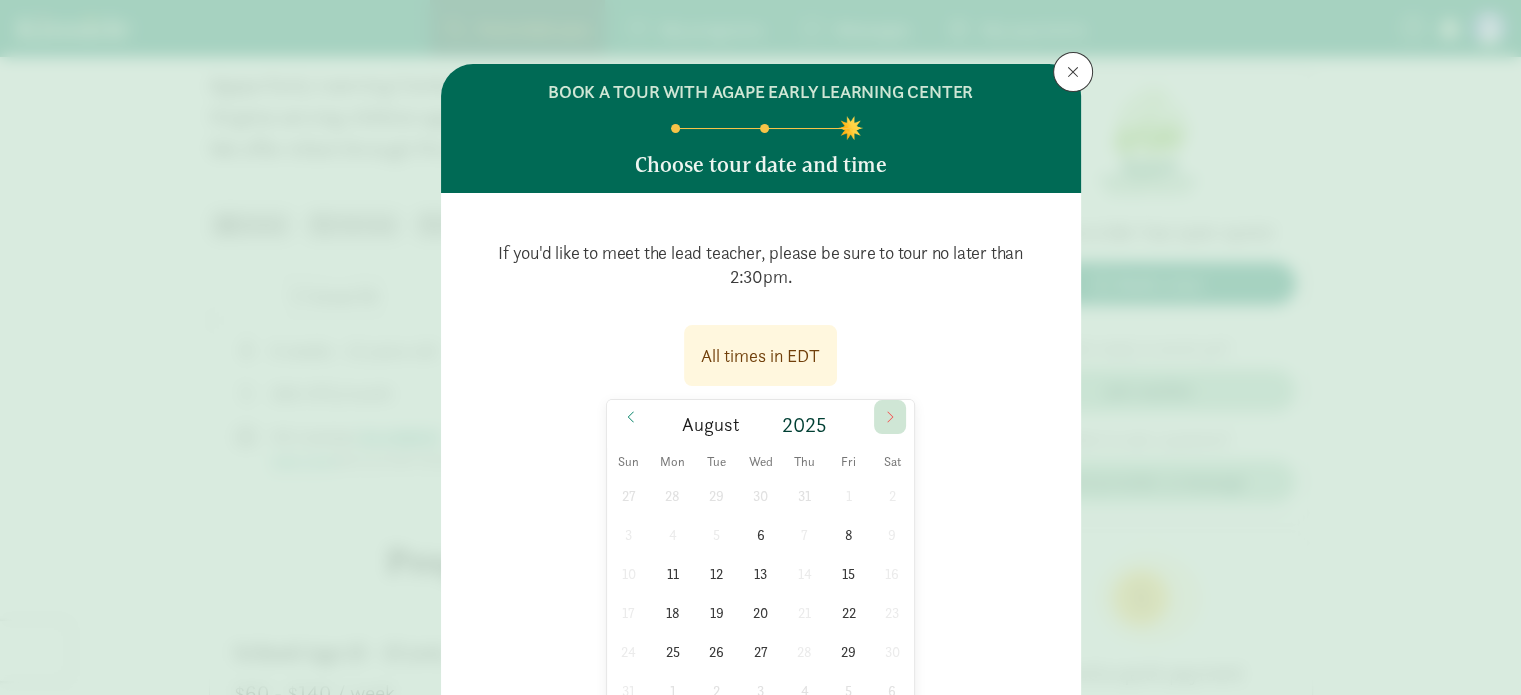 scroll, scrollTop: 100, scrollLeft: 0, axis: vertical 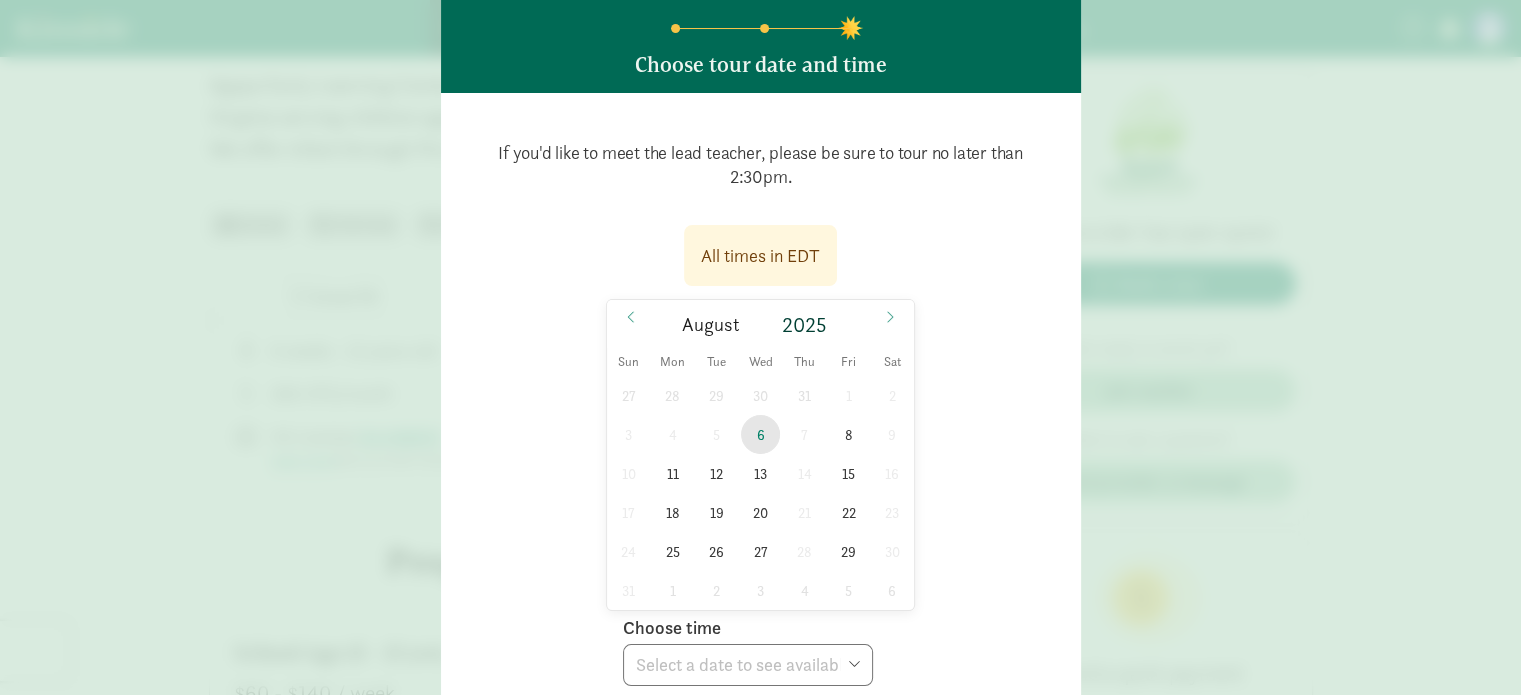 click on "6" at bounding box center [760, 434] 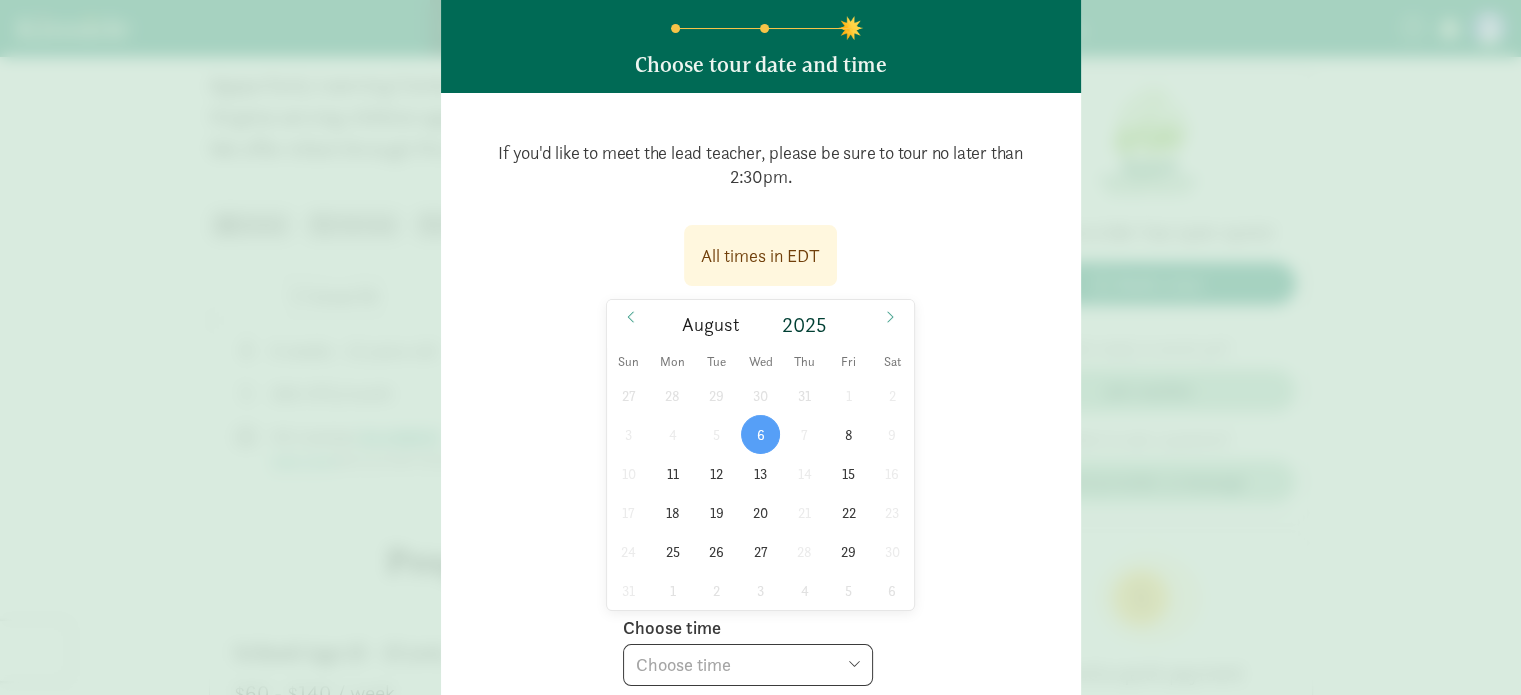 click on "Choose time   10:00 AM" at bounding box center [748, 665] 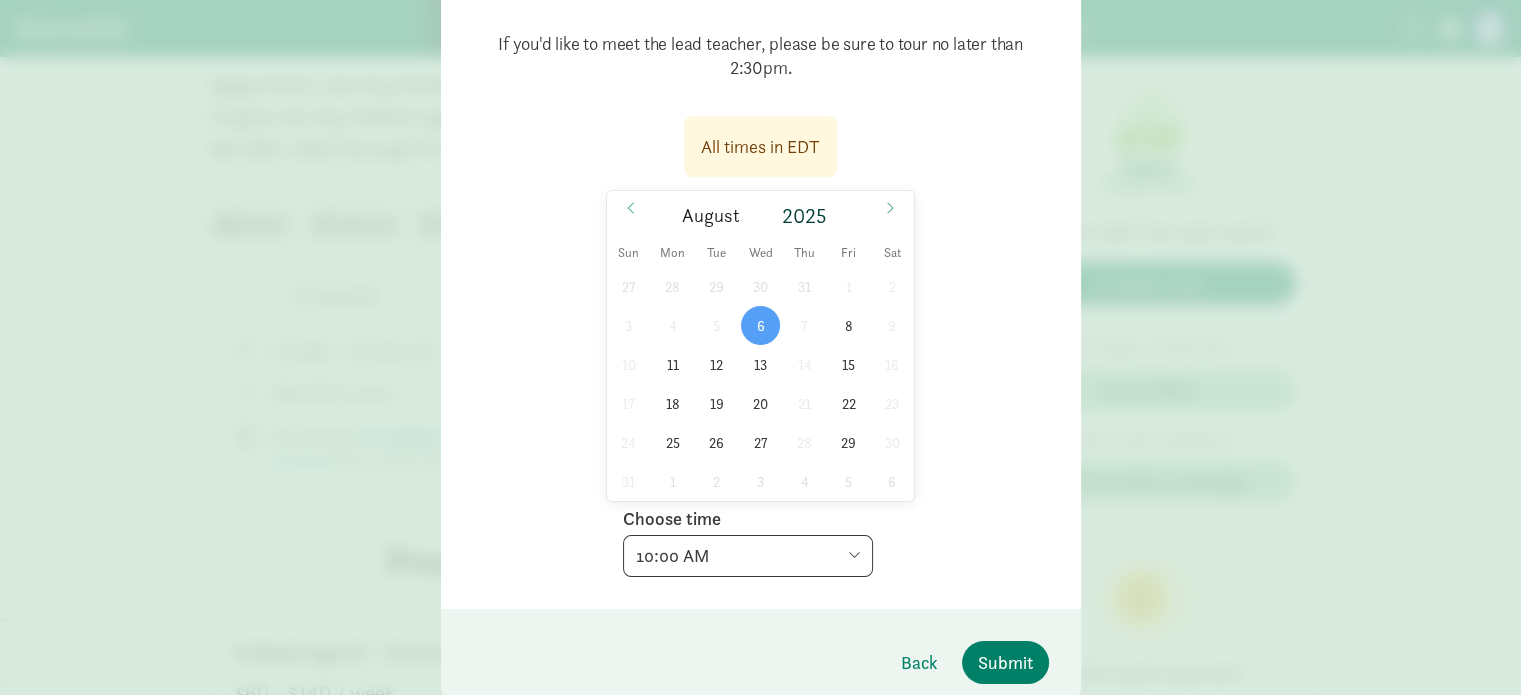 scroll, scrollTop: 292, scrollLeft: 0, axis: vertical 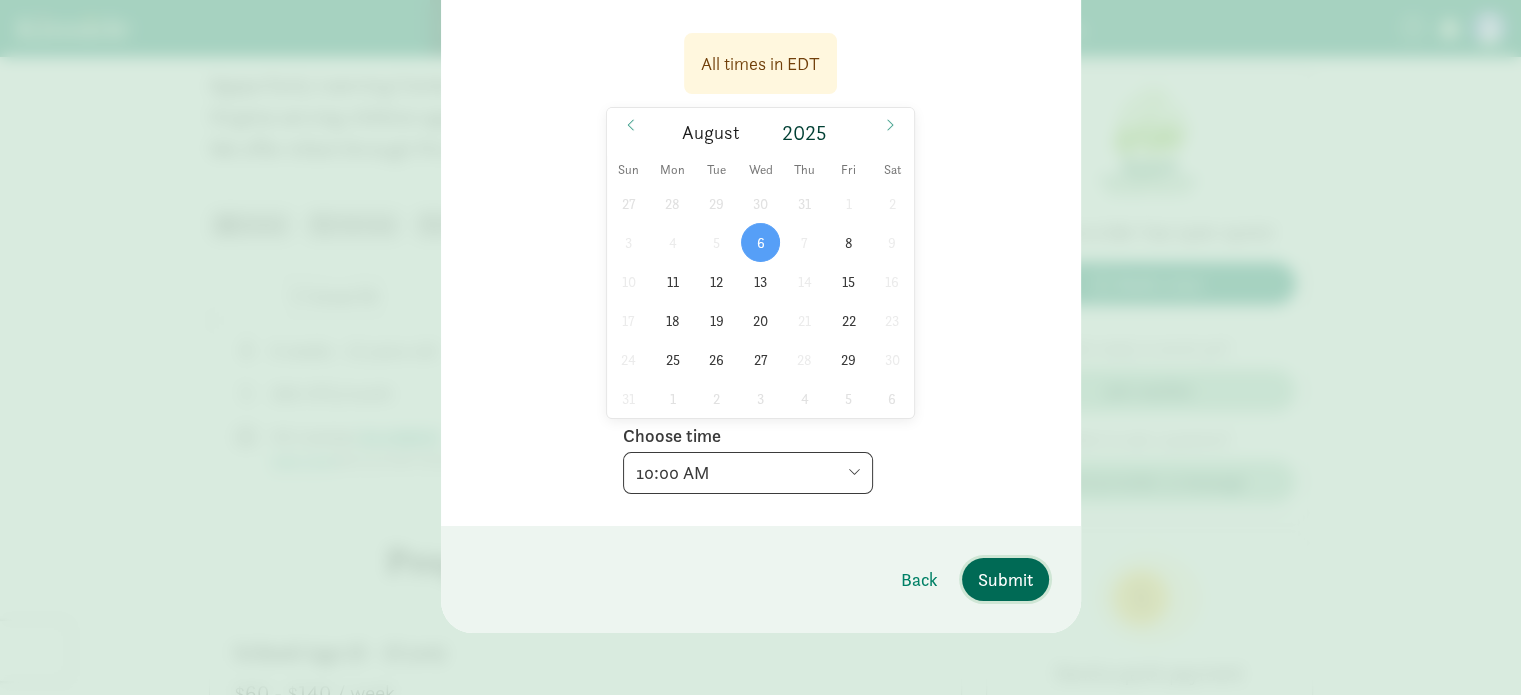 click on "Submit" at bounding box center [1005, 579] 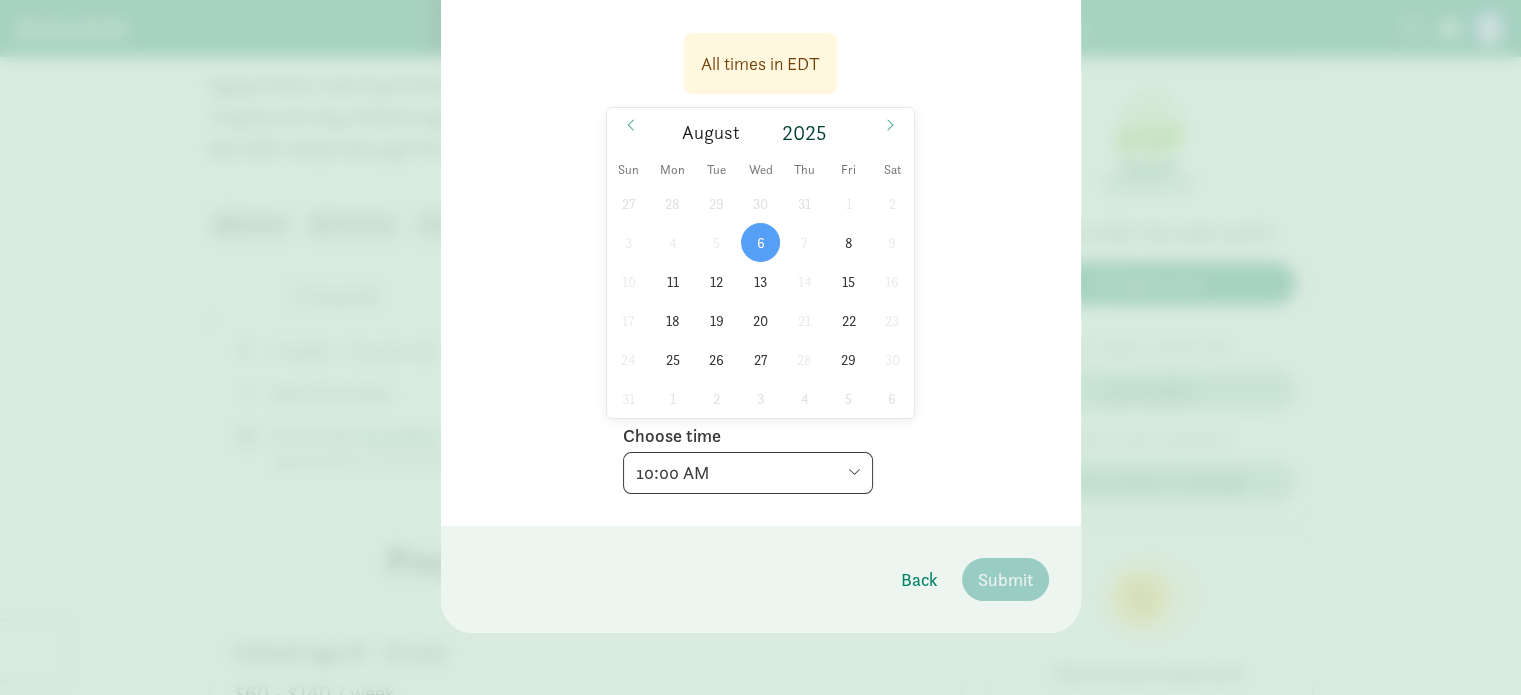 scroll, scrollTop: 0, scrollLeft: 0, axis: both 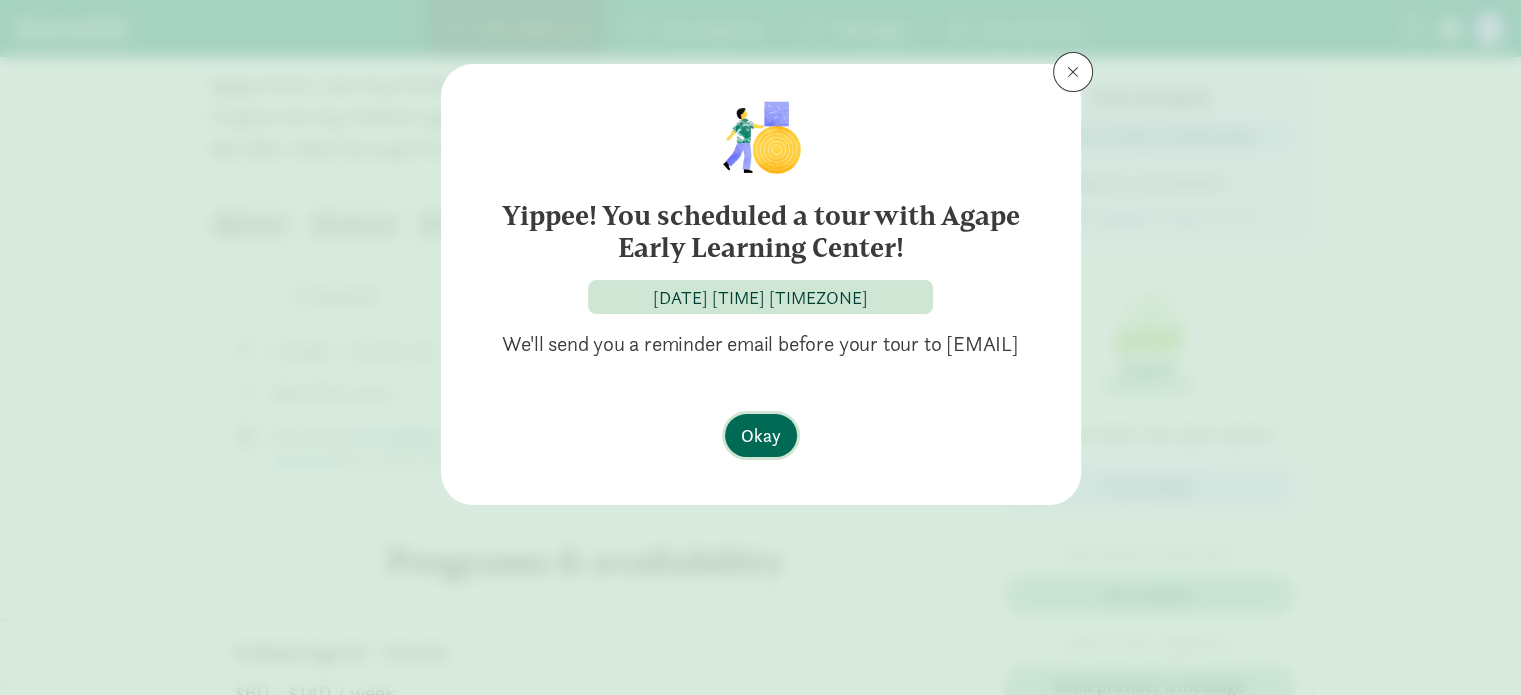 click on "Okay" at bounding box center (761, 435) 